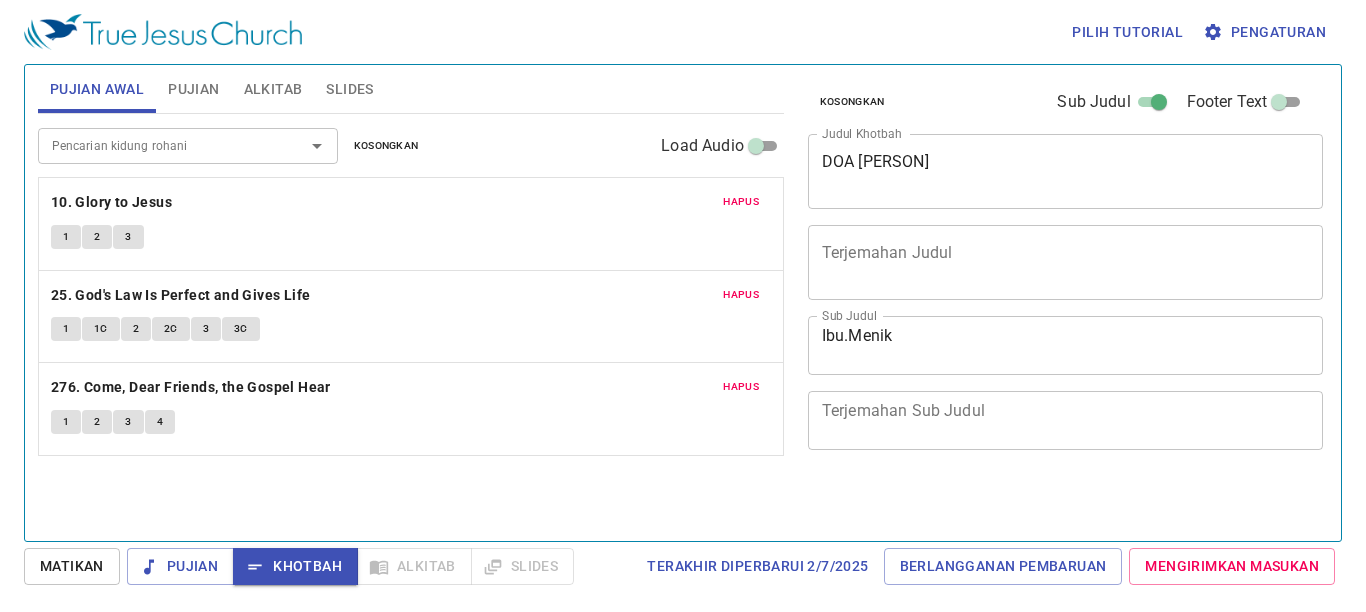 scroll, scrollTop: 0, scrollLeft: 0, axis: both 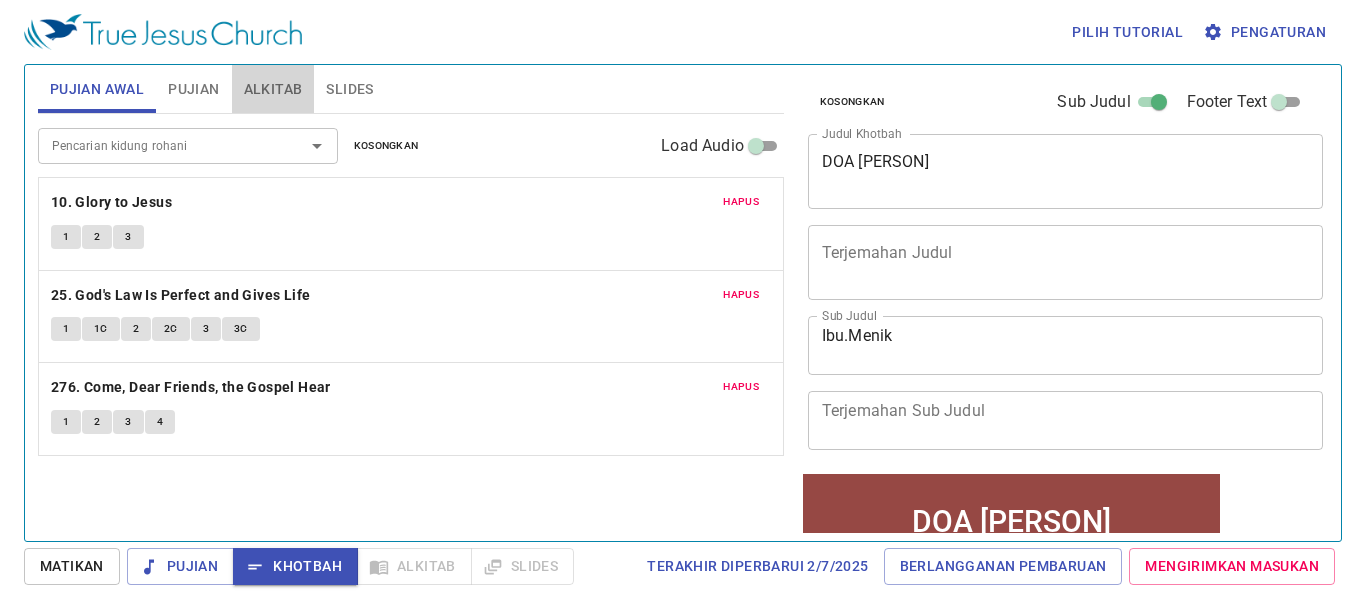 click on "Alkitab" at bounding box center (273, 89) 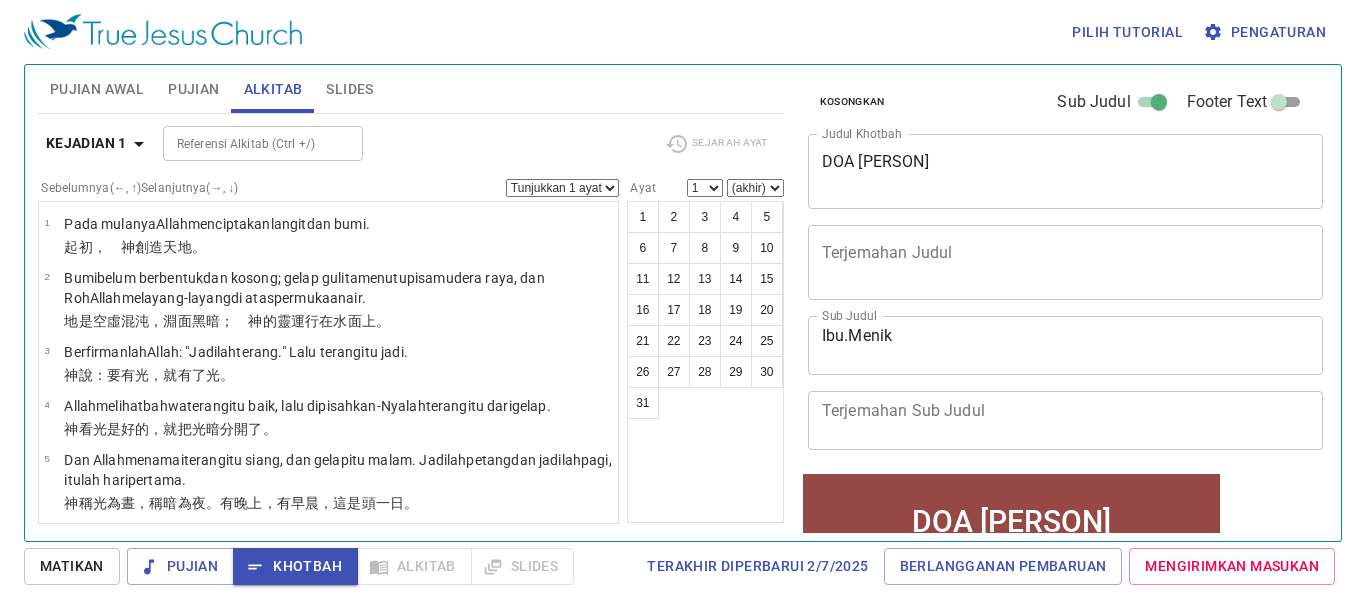 click on "Kejadian 1 Referensi Alkitab (Ctrl +/) Referensi Alkitab (Ctrl +/)   Sejarah Ayat" at bounding box center [411, 151] 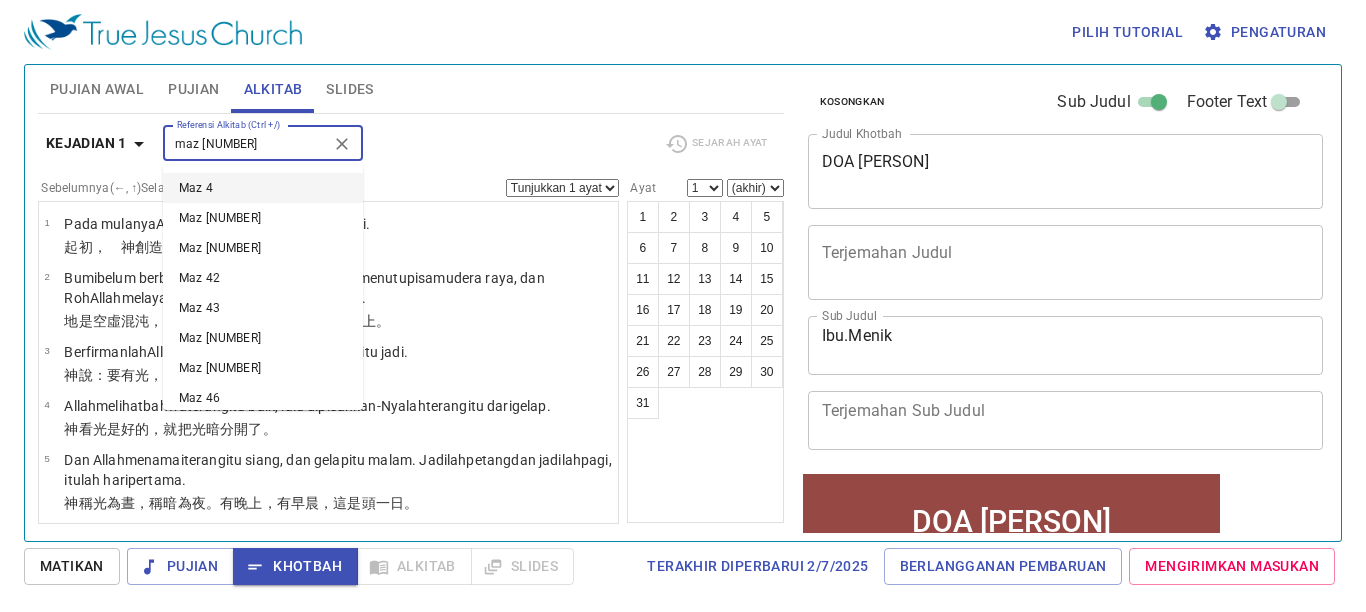 click on "Maz 4" at bounding box center [263, 188] 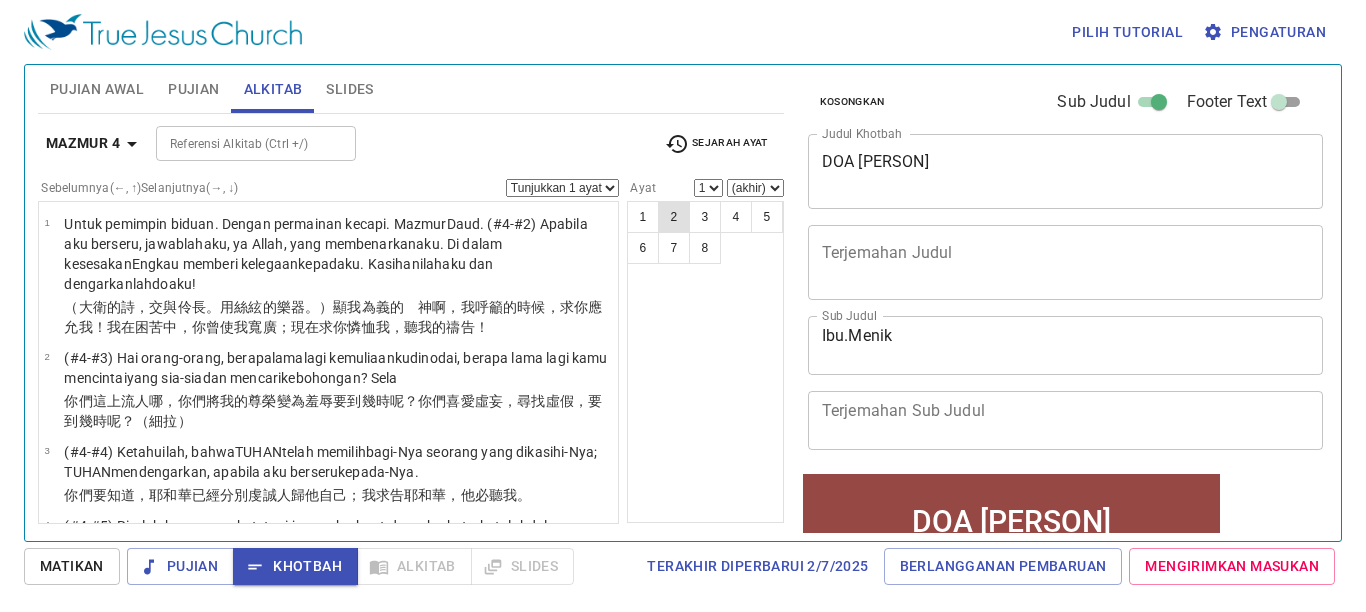 click on "2" at bounding box center (674, 217) 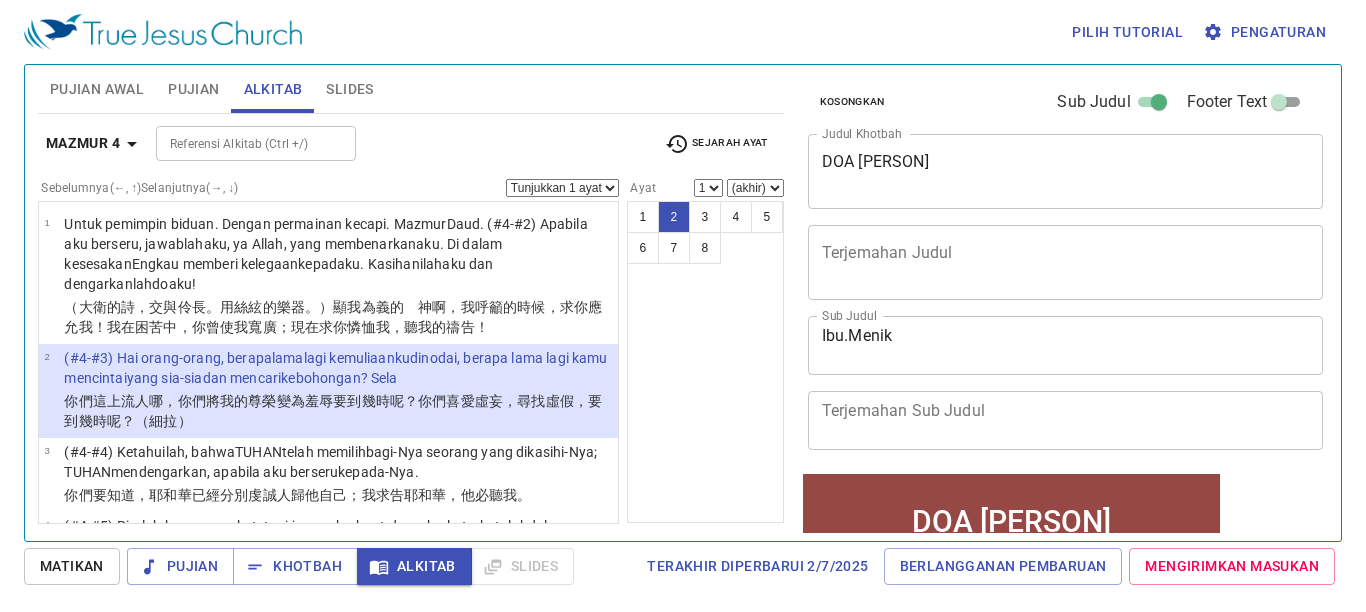 select on "2" 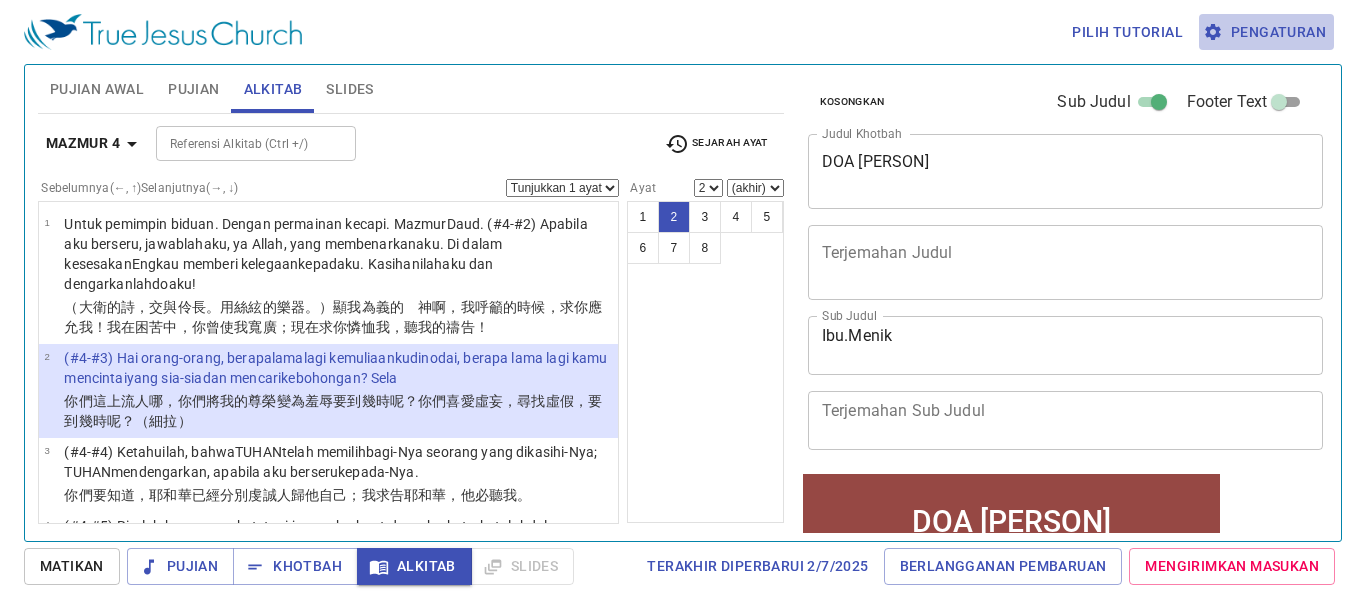 click on "Pengaturan" at bounding box center (1266, 32) 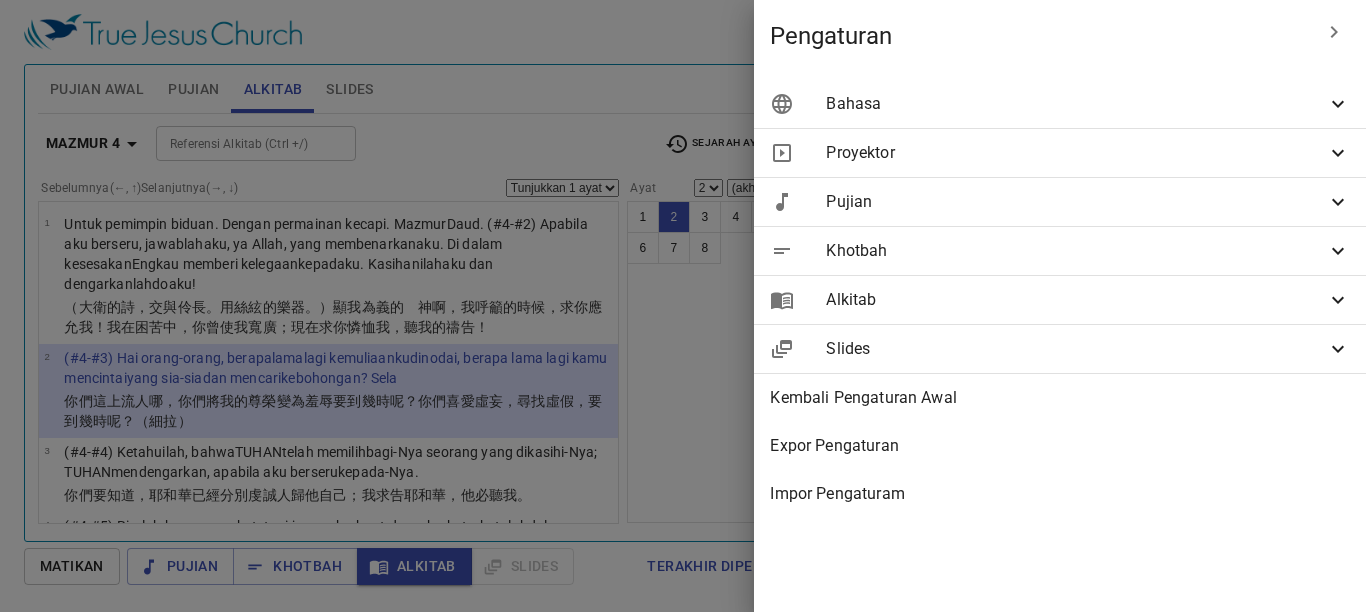 click on "Bahasa" at bounding box center (1076, 104) 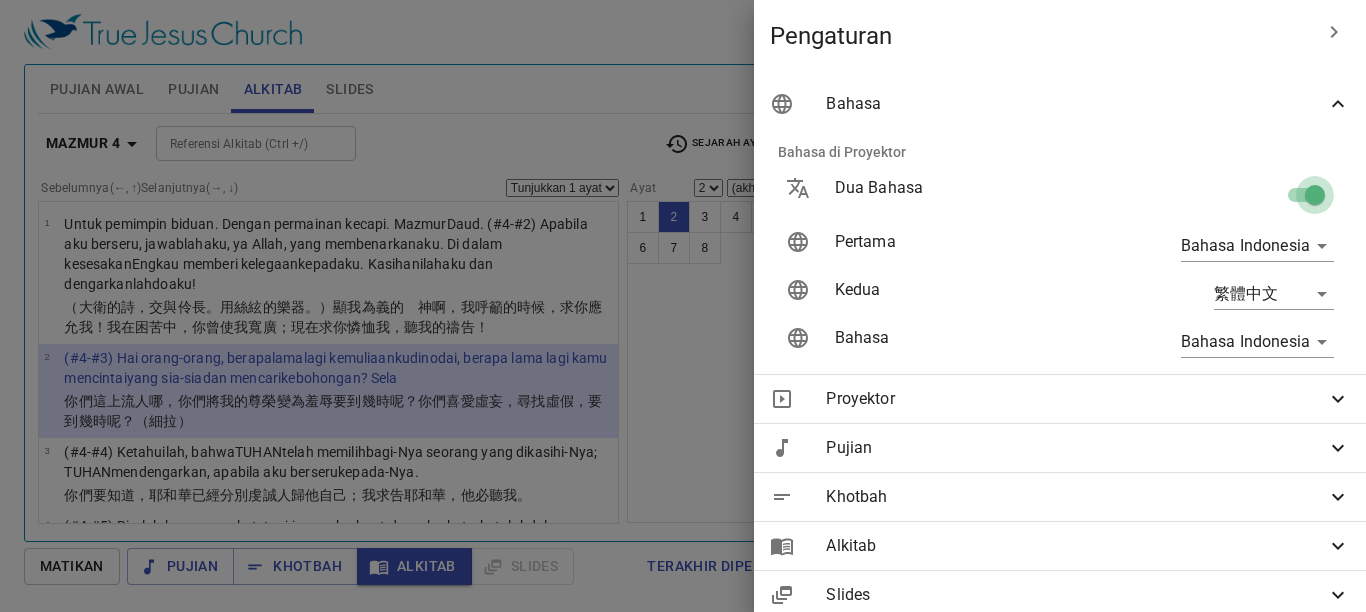 click at bounding box center (1315, 199) 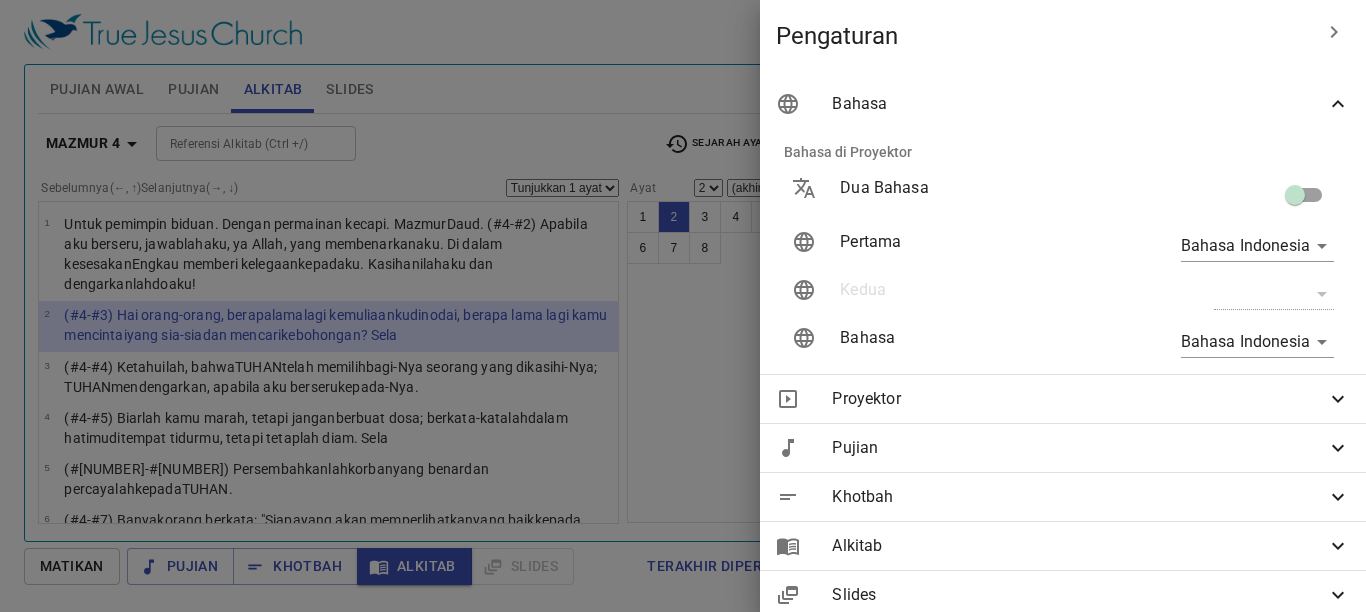 drag, startPoint x: 575, startPoint y: 208, endPoint x: 119, endPoint y: 158, distance: 458.73303 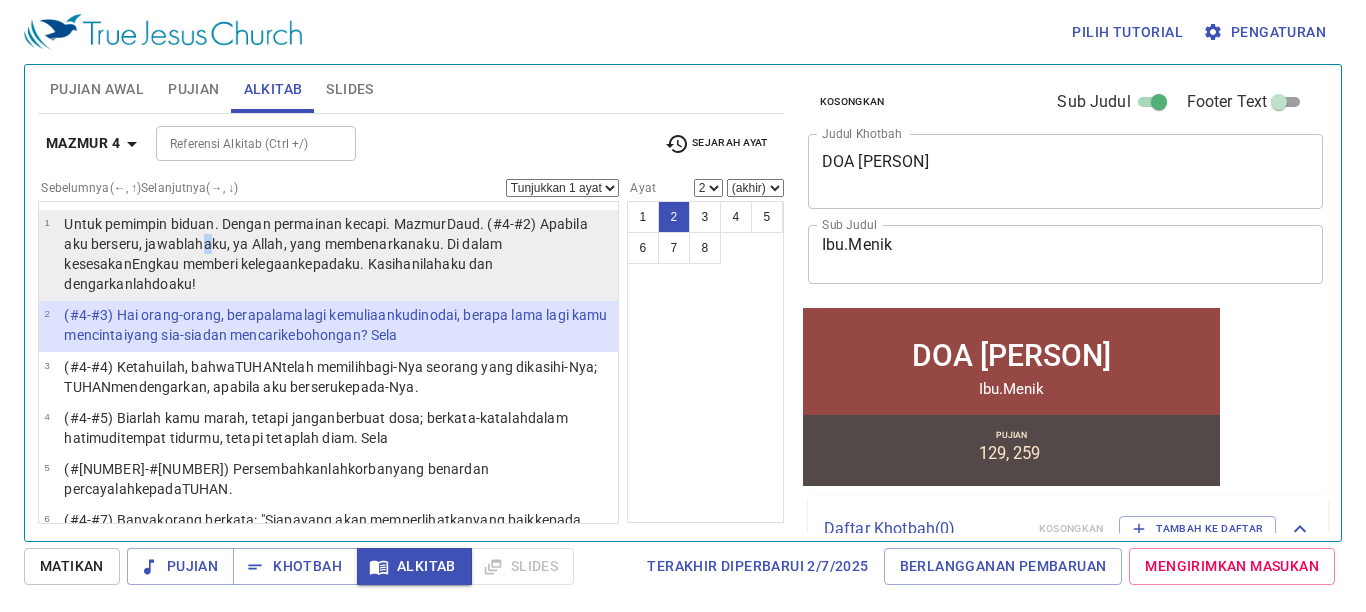click on "aku, ya Allah , yang membenarkan  aku. Di dalam kesesakan  Engkau memberi kelegaan  kepadaku. Kasihanilah  aku dan dengarkanlah  doaku  !" at bounding box center (283, 264) 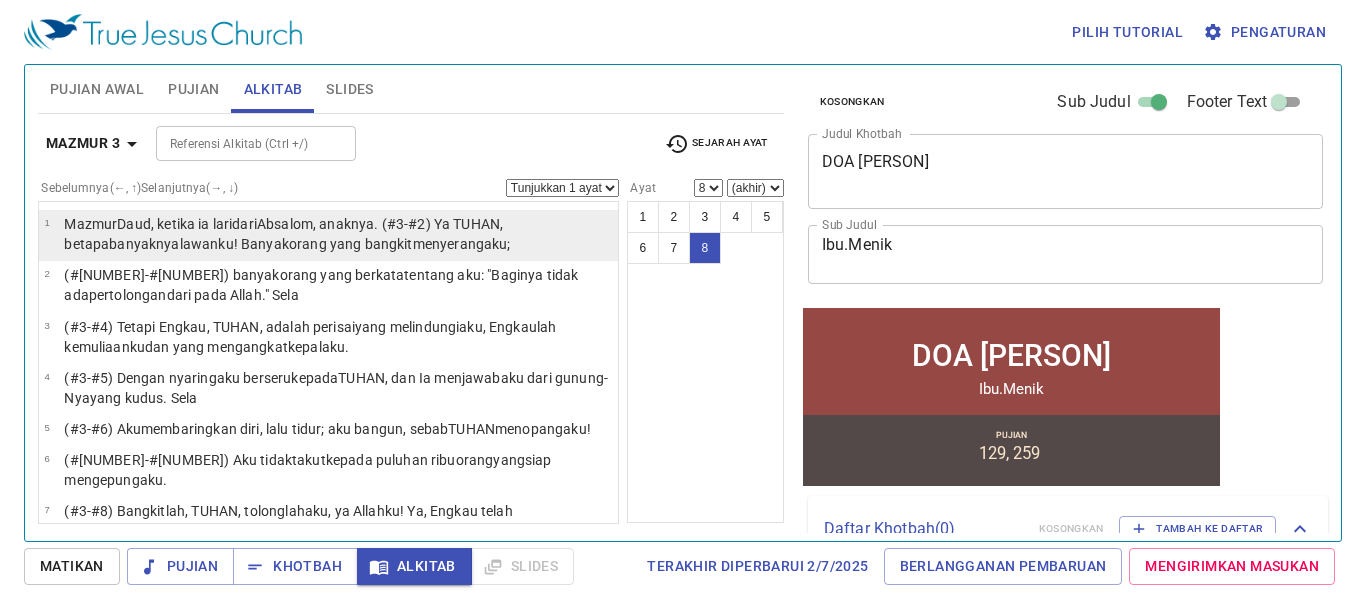scroll, scrollTop: 65, scrollLeft: 0, axis: vertical 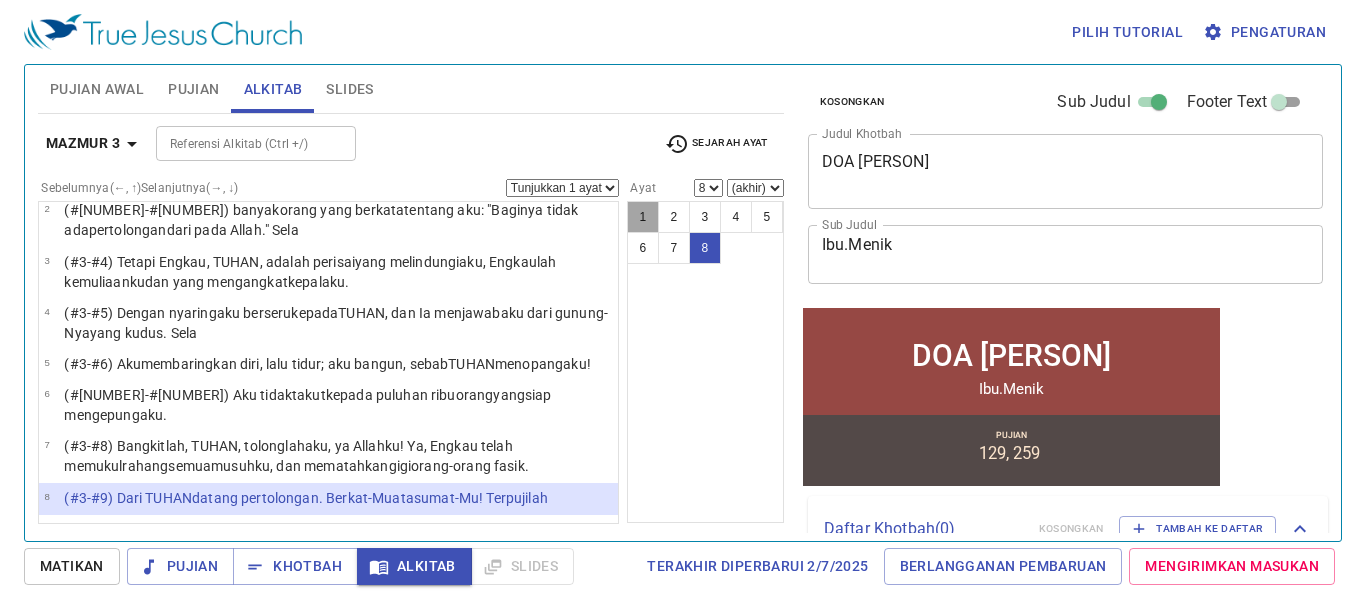 click on "1" at bounding box center (643, 217) 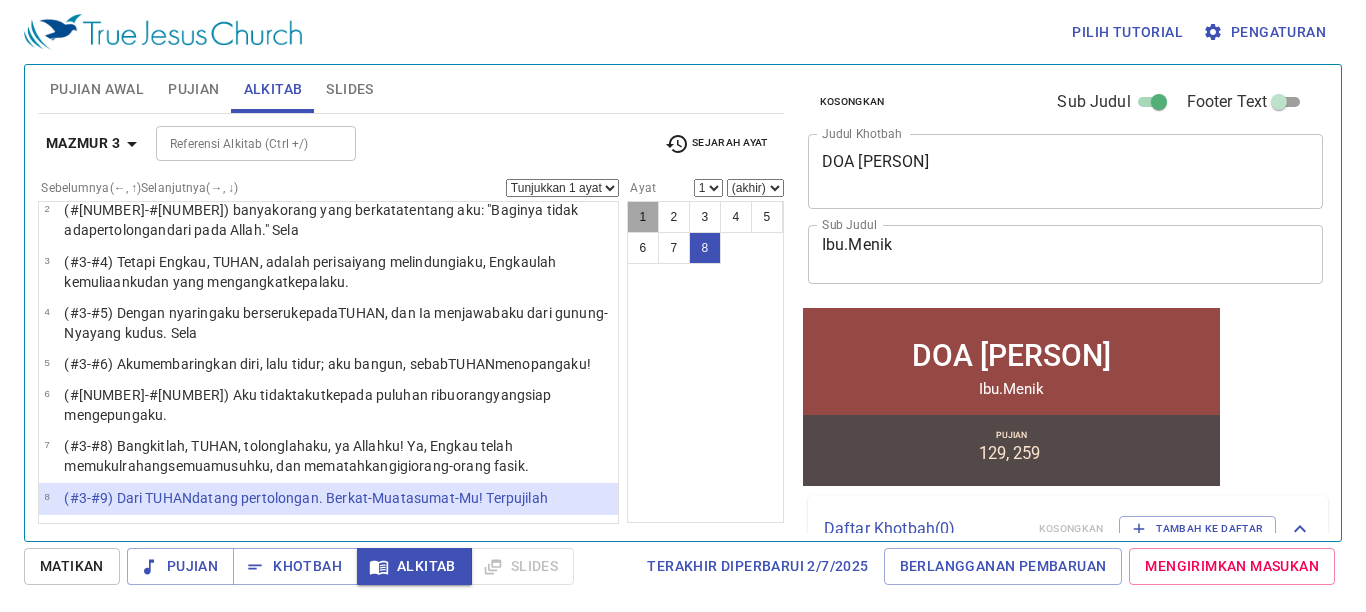 scroll, scrollTop: 0, scrollLeft: 0, axis: both 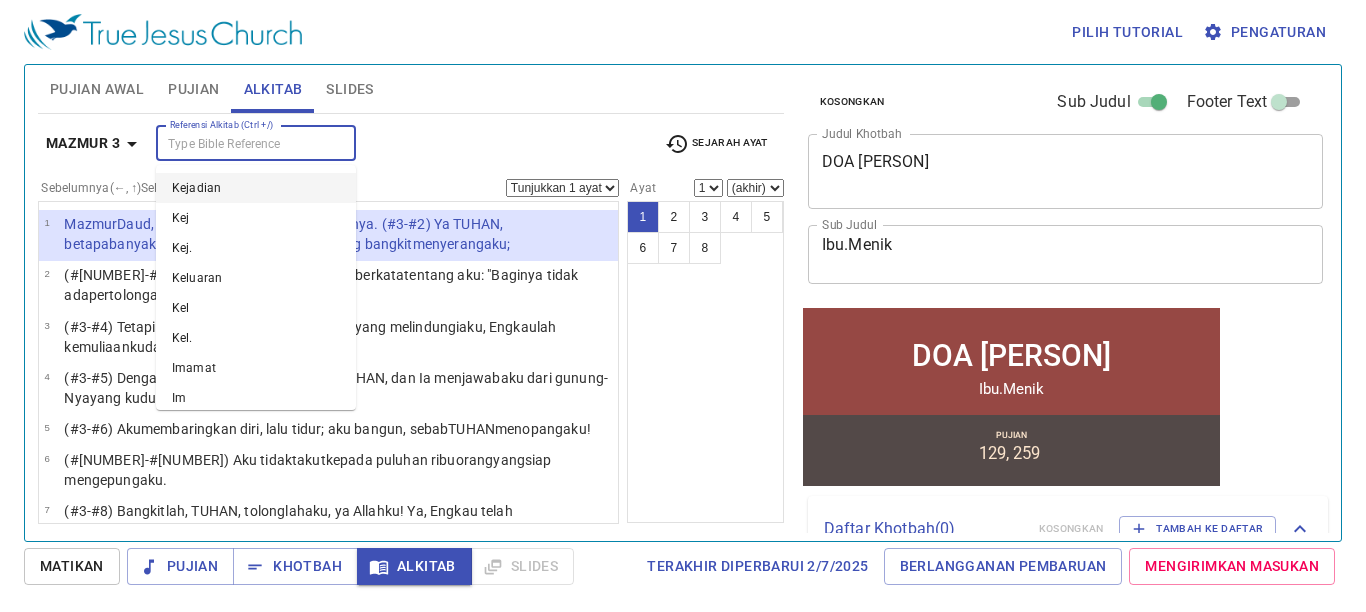 click on "Referensi Alkitab (Ctrl +/)" at bounding box center (239, 143) 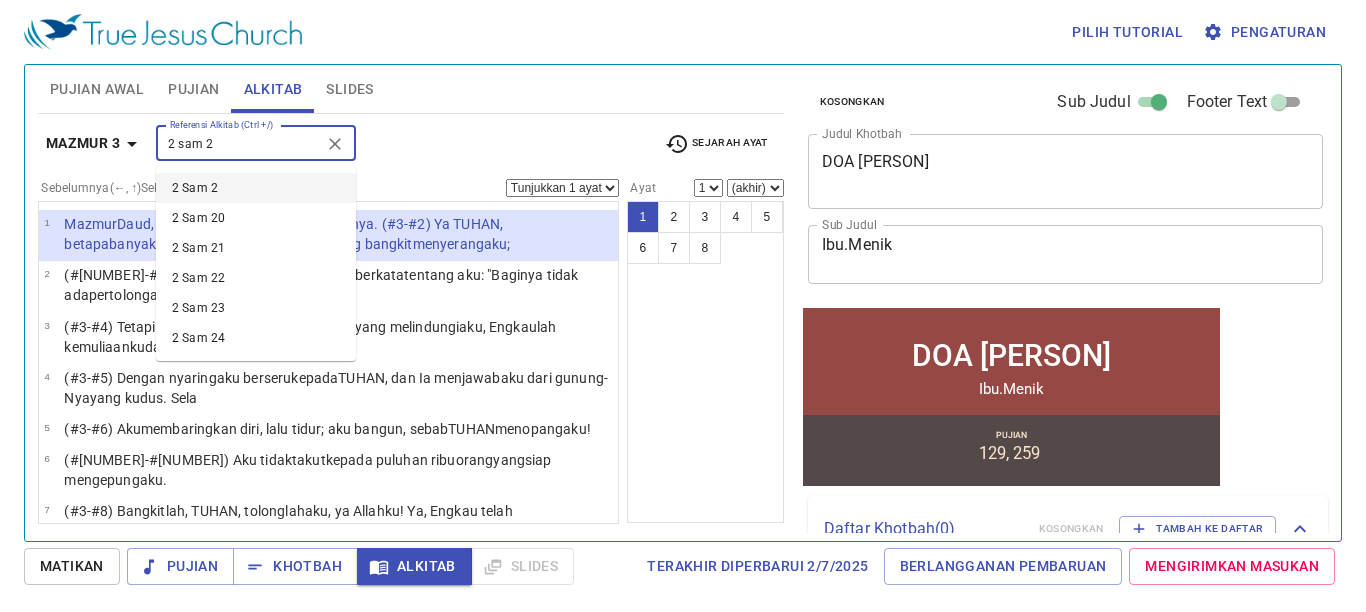 click on "2 Sam 2" at bounding box center (256, 188) 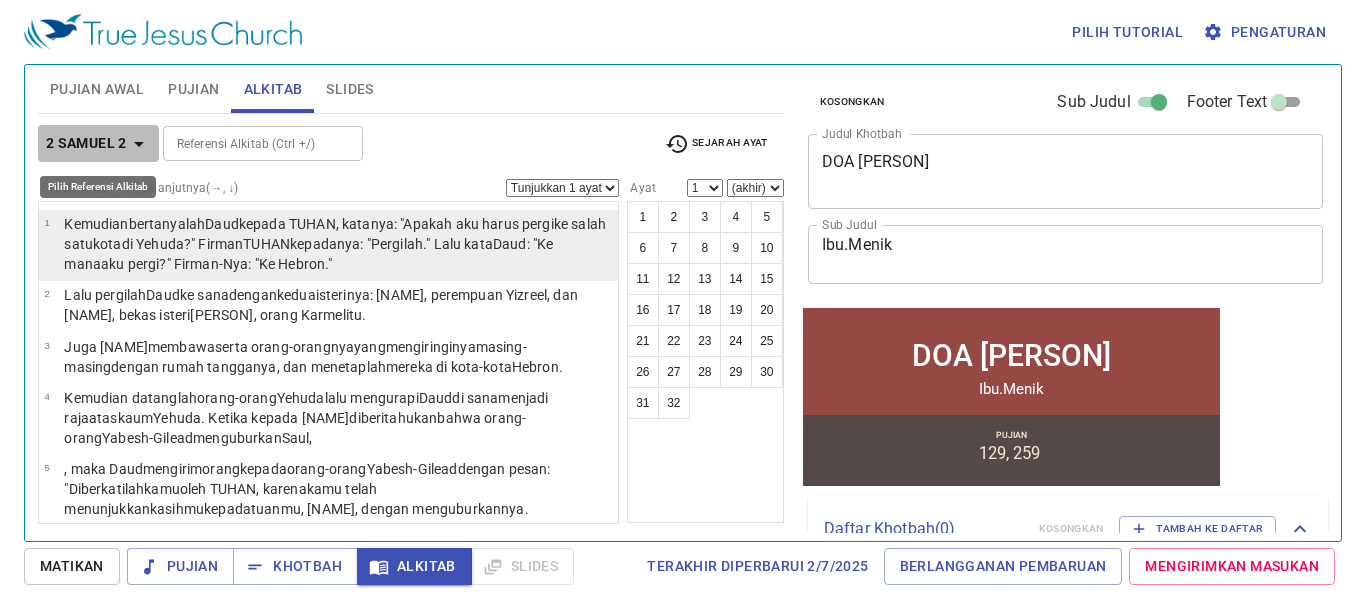 click on "2 Samuel 2" at bounding box center [86, 143] 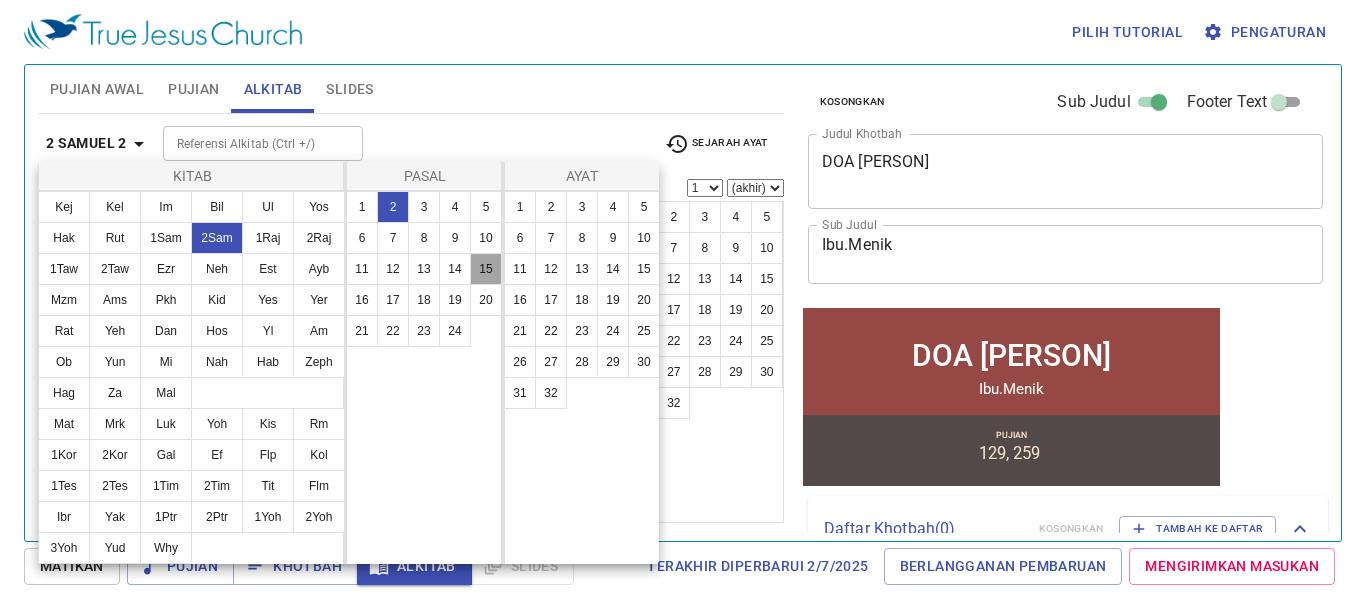 click on "15" at bounding box center (486, 269) 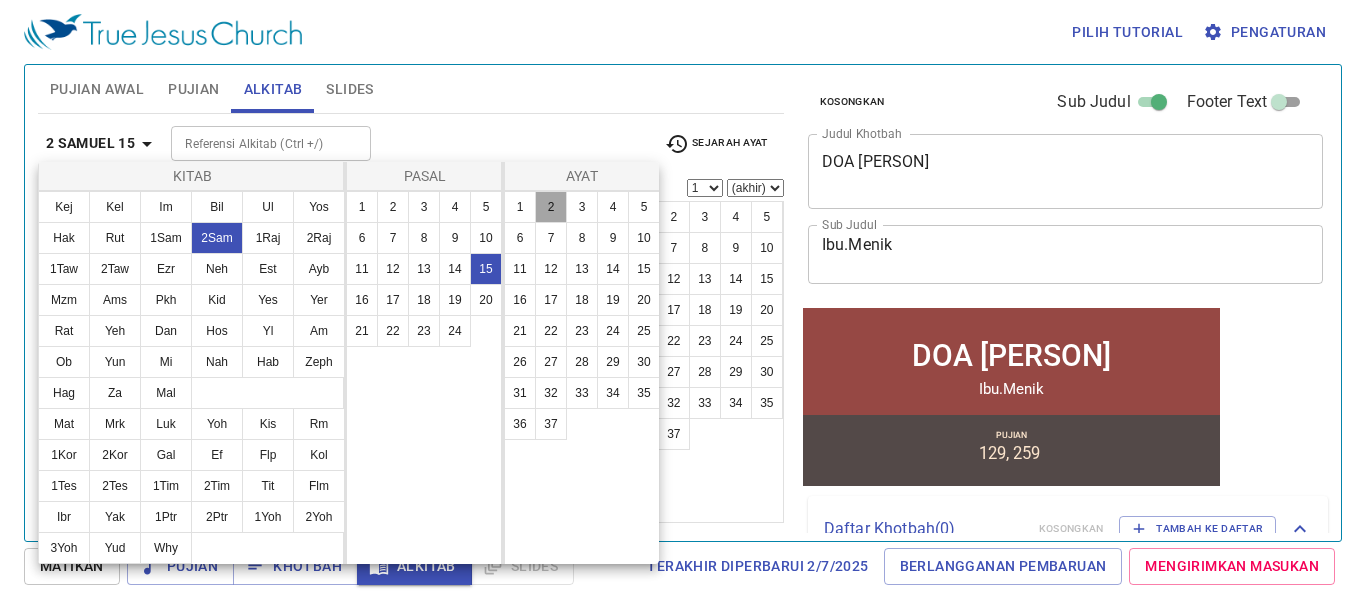 click on "2" at bounding box center (551, 207) 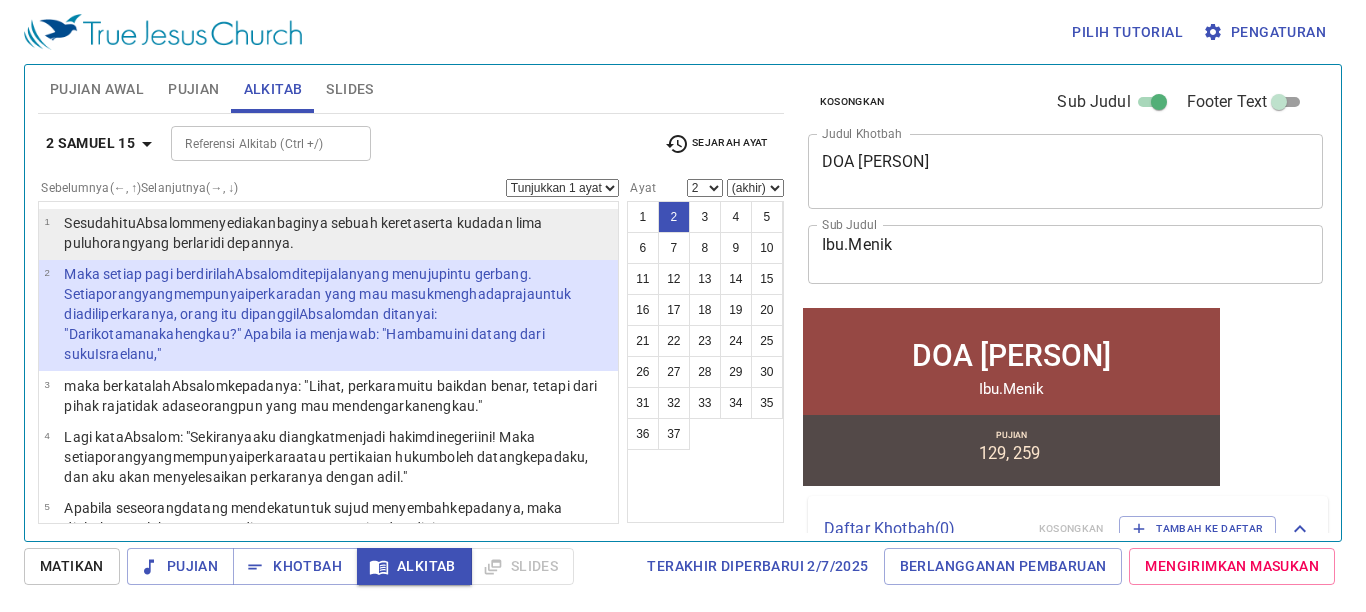 scroll, scrollTop: 0, scrollLeft: 0, axis: both 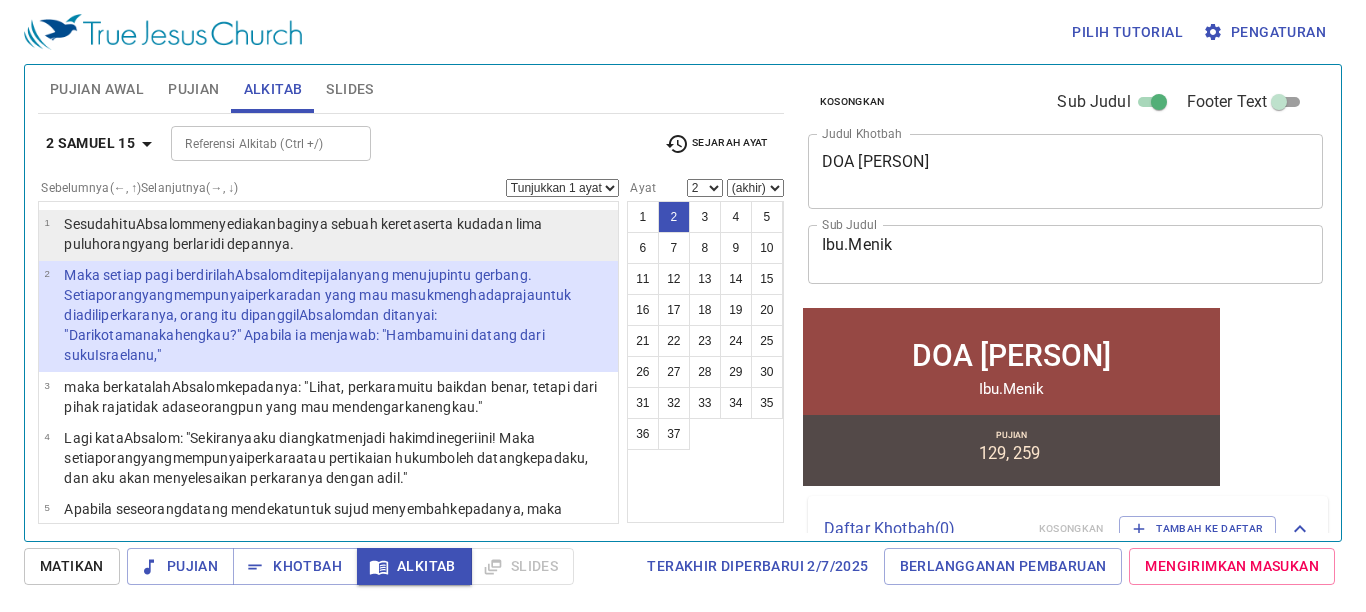 type 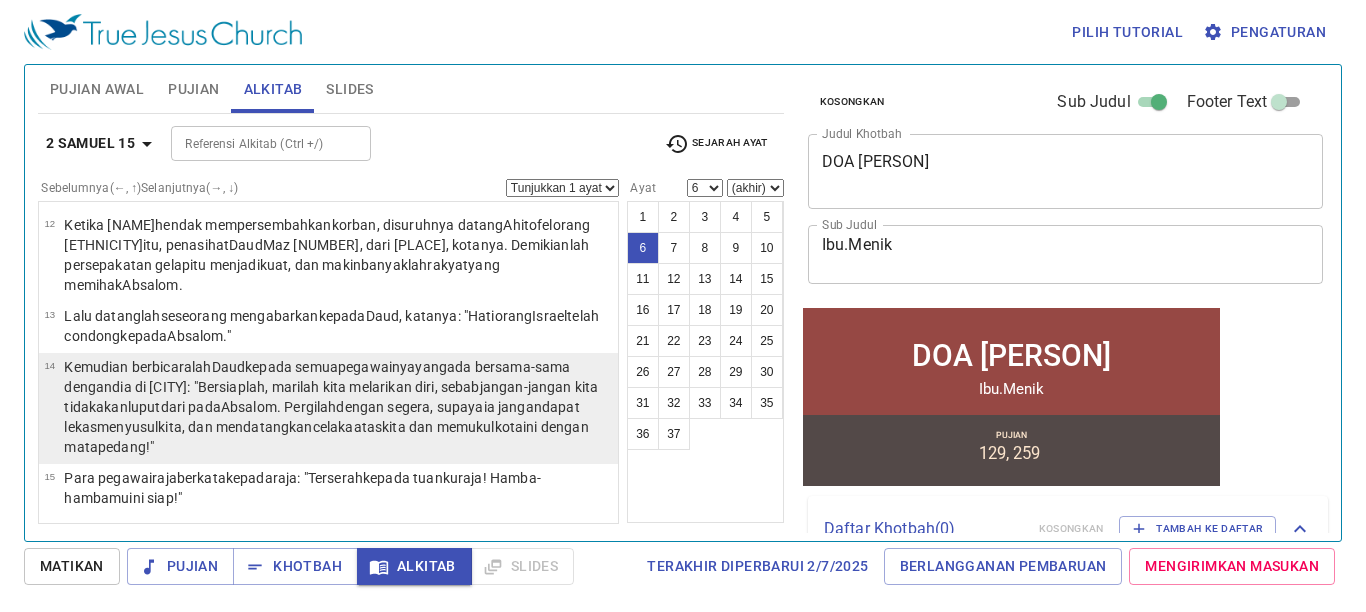 scroll, scrollTop: 838, scrollLeft: 0, axis: vertical 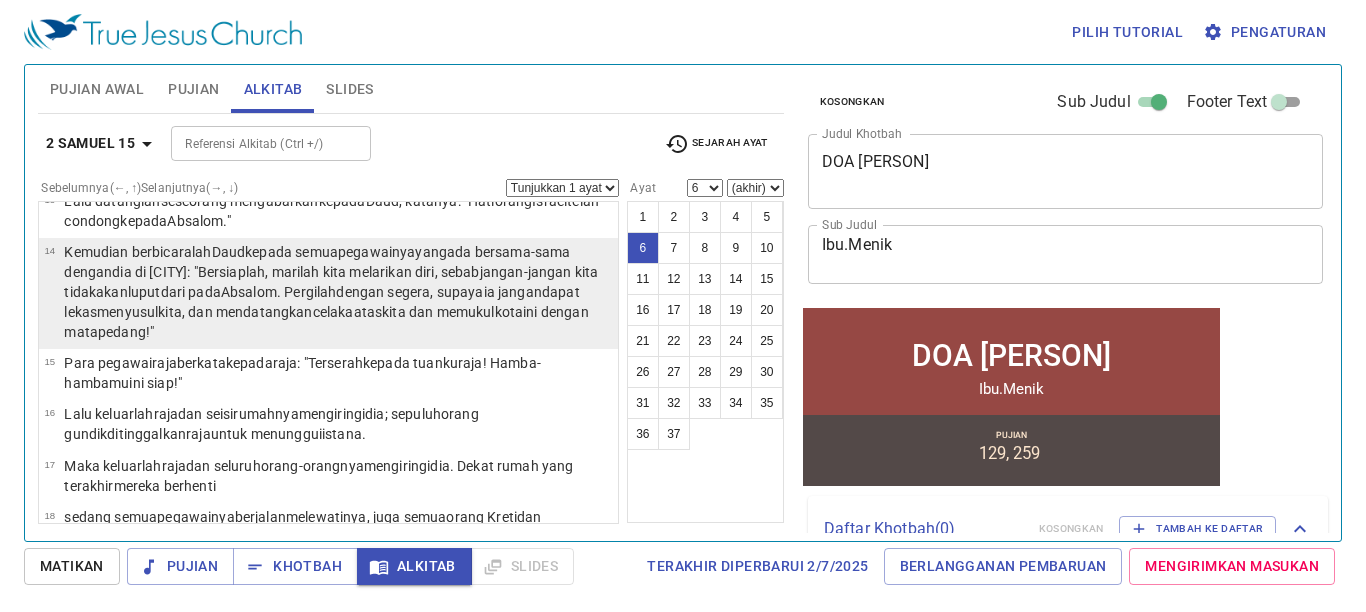 click on "kita dan memukul kota ini dengan mata pedang !" at bounding box center (326, 322) 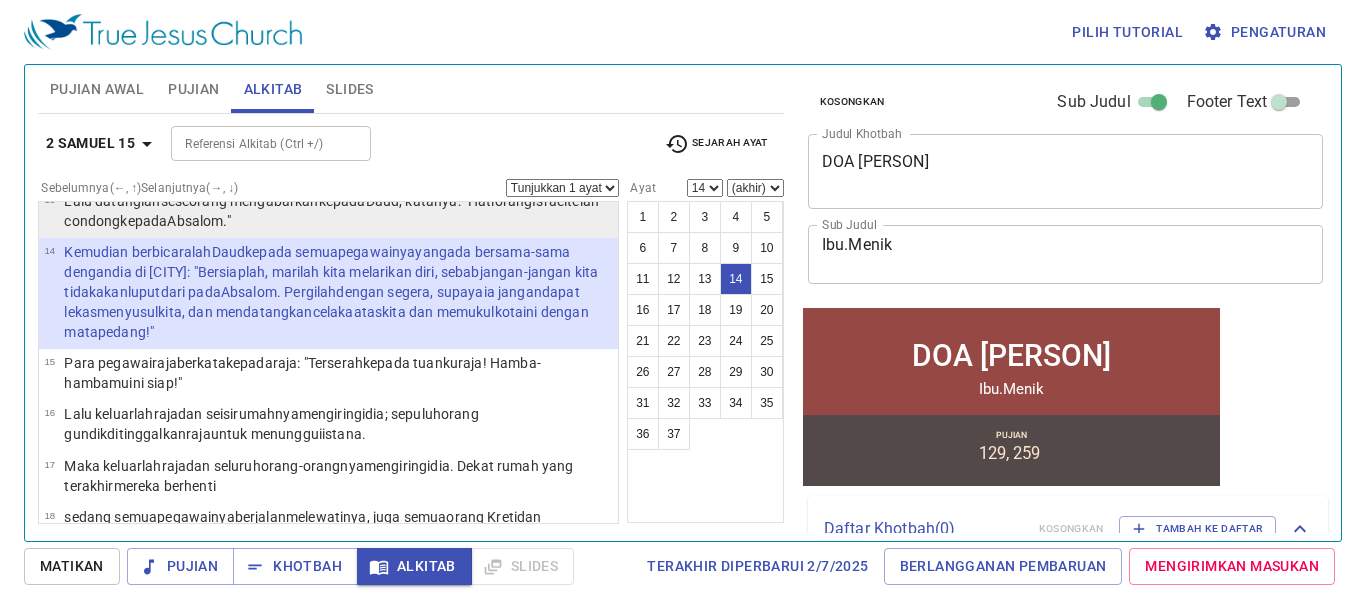 scroll, scrollTop: 729, scrollLeft: 0, axis: vertical 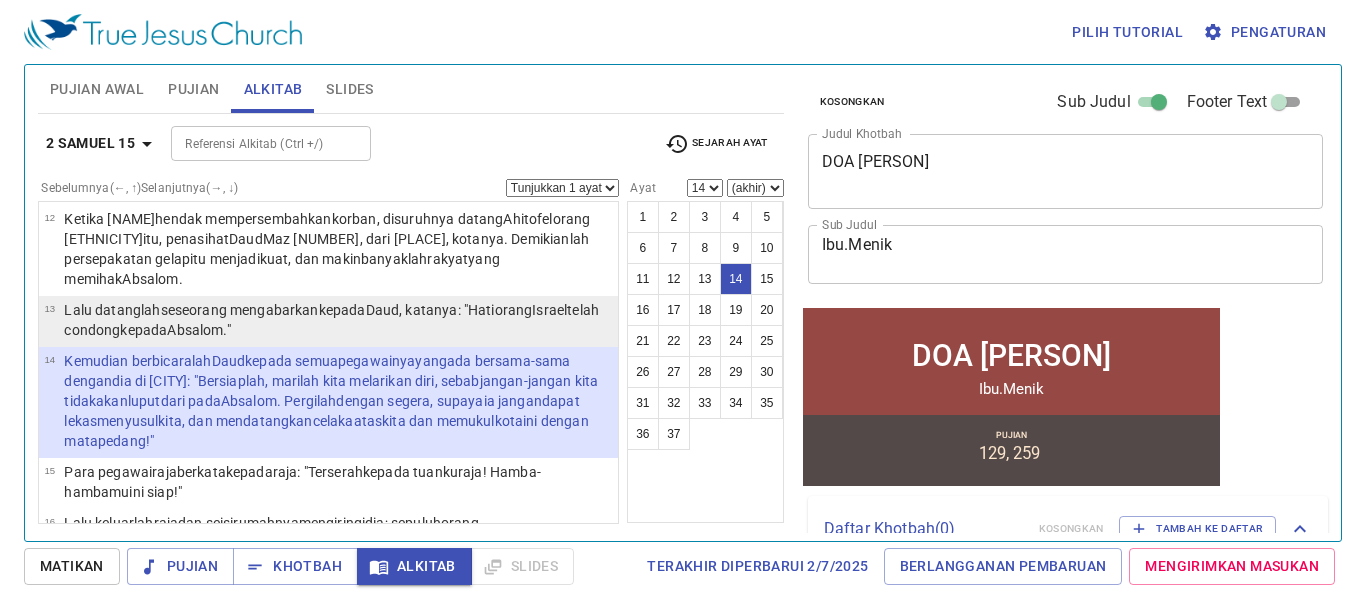 drag, startPoint x: 548, startPoint y: 256, endPoint x: 531, endPoint y: 286, distance: 34.48188 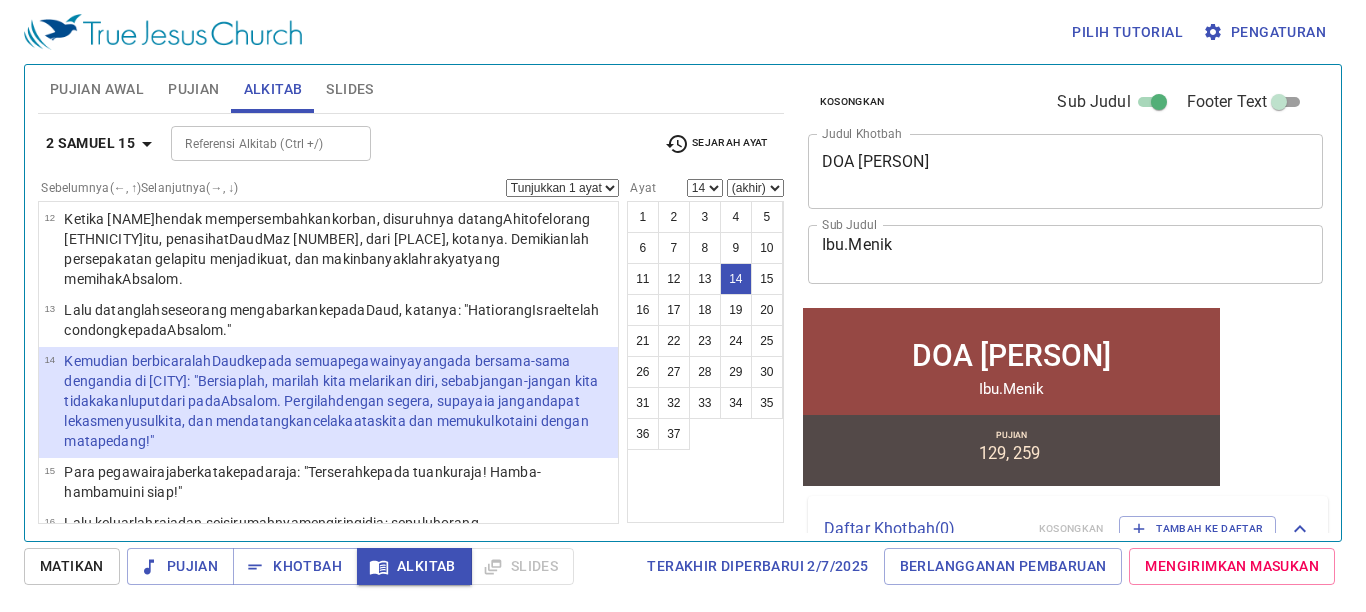 drag, startPoint x: 531, startPoint y: 286, endPoint x: 555, endPoint y: 128, distance: 159.8124 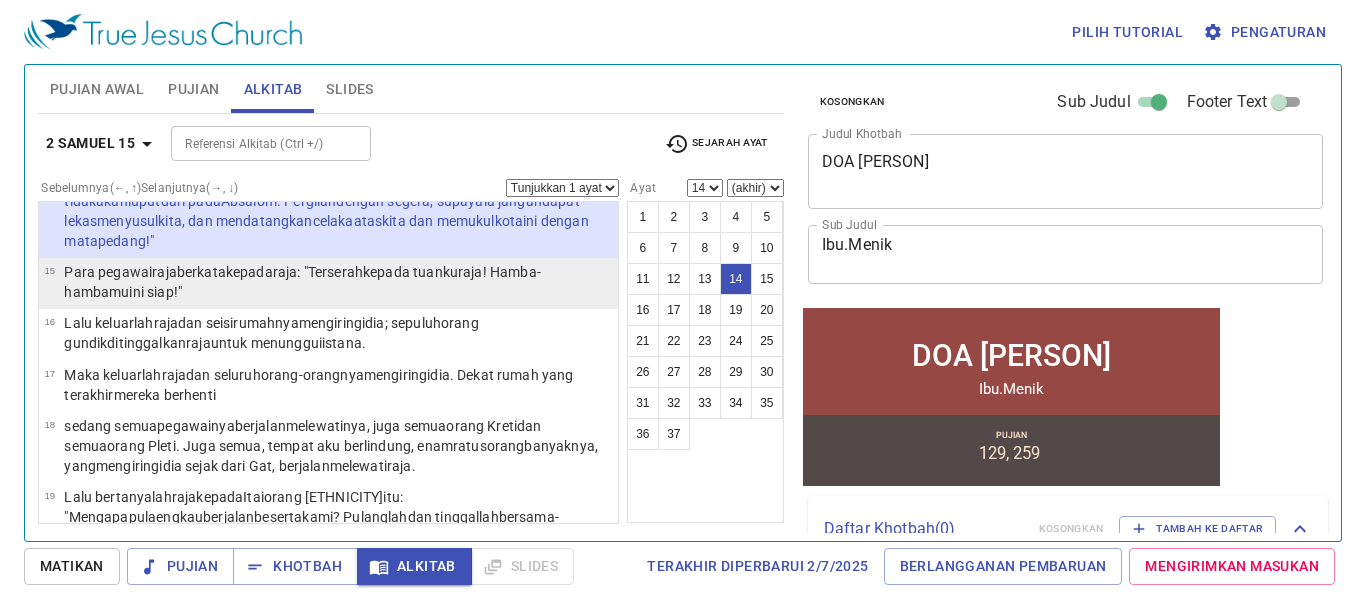 scroll, scrollTop: 829, scrollLeft: 0, axis: vertical 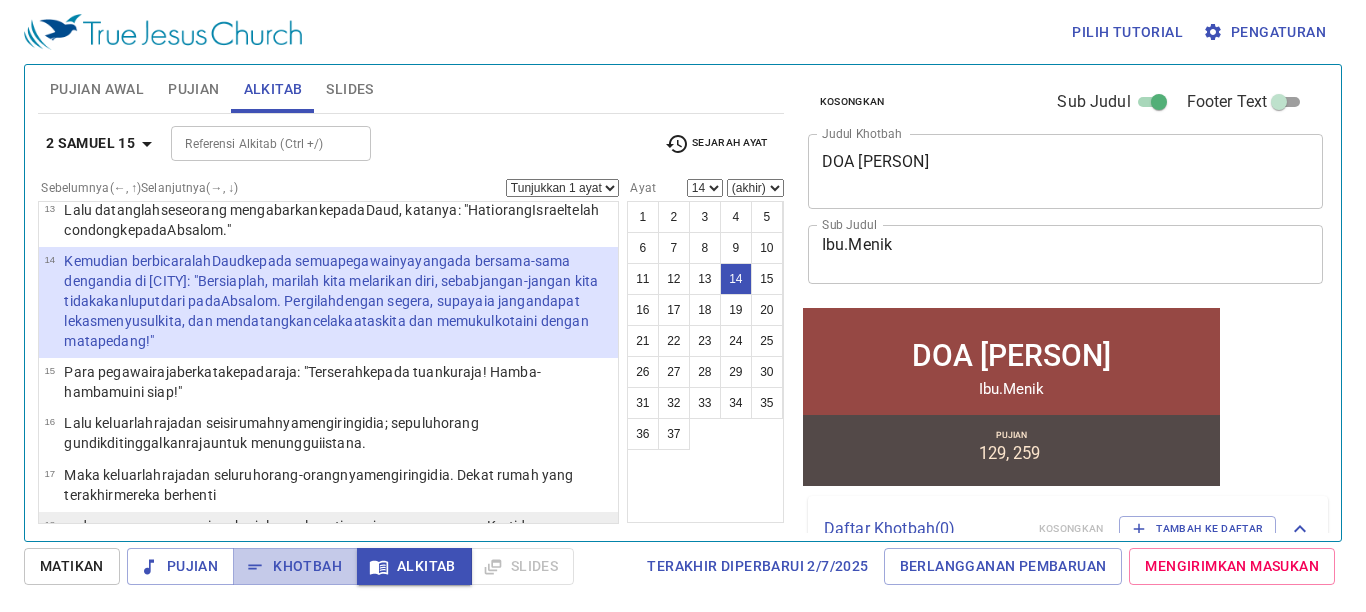 drag, startPoint x: 301, startPoint y: 559, endPoint x: 254, endPoint y: 519, distance: 61.7171 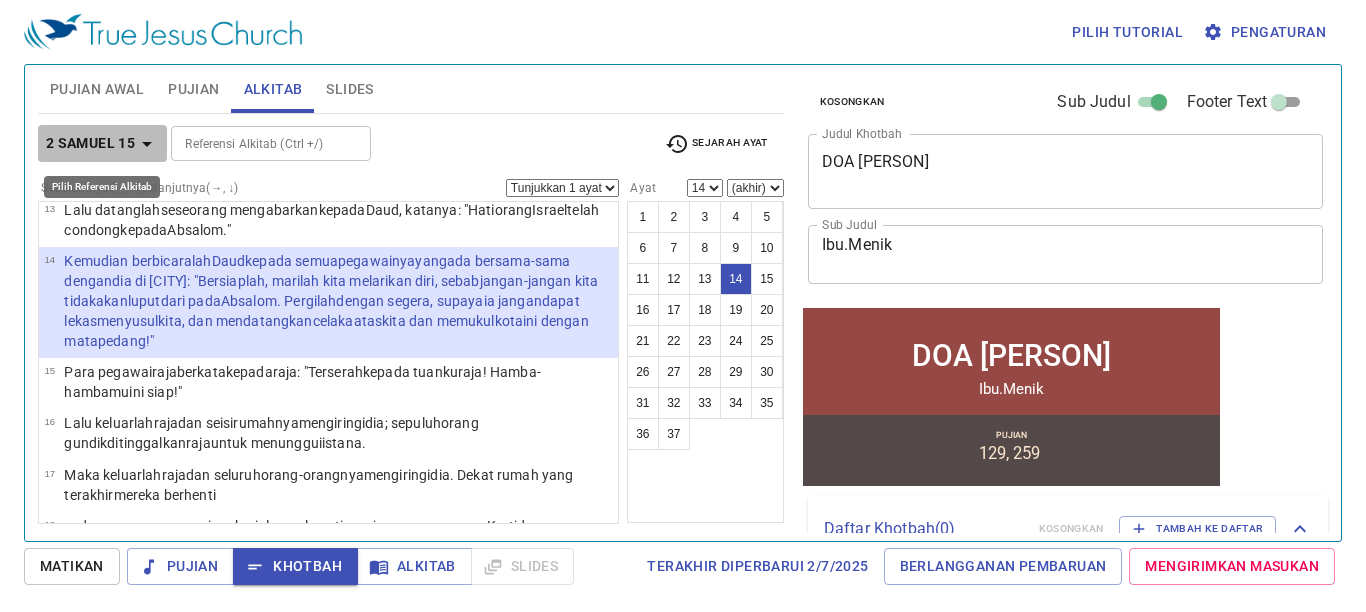 click on "2 Samuel 15" at bounding box center (102, 143) 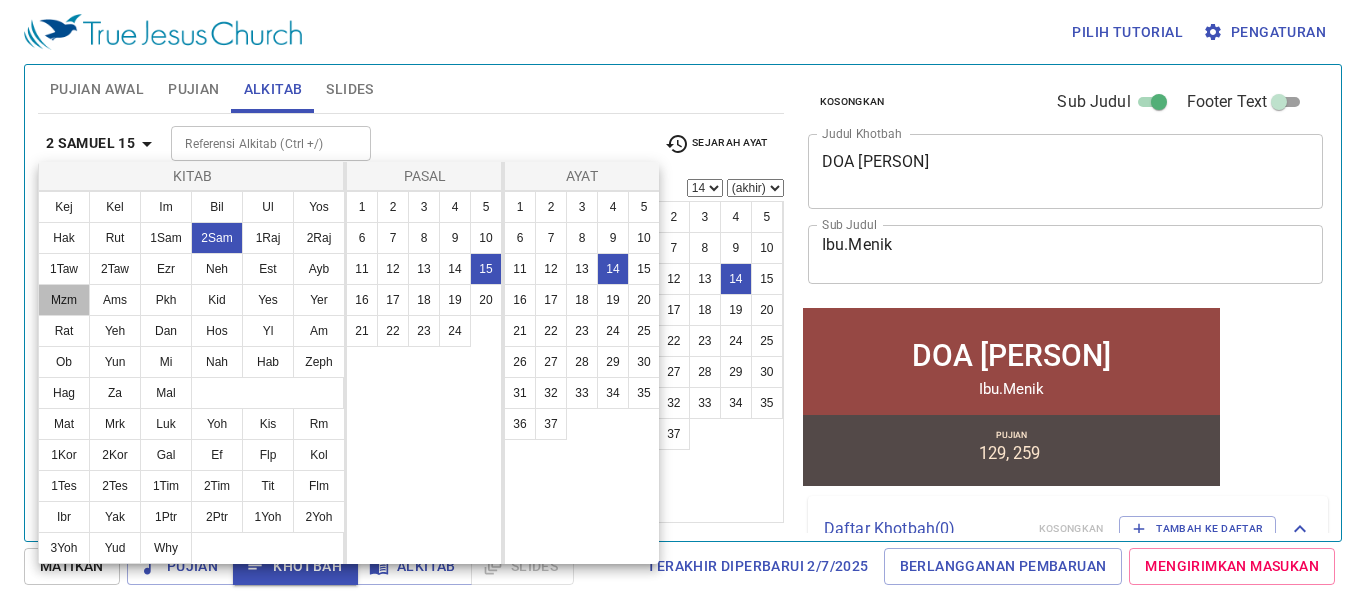 drag, startPoint x: 55, startPoint y: 303, endPoint x: 201, endPoint y: 236, distance: 160.63934 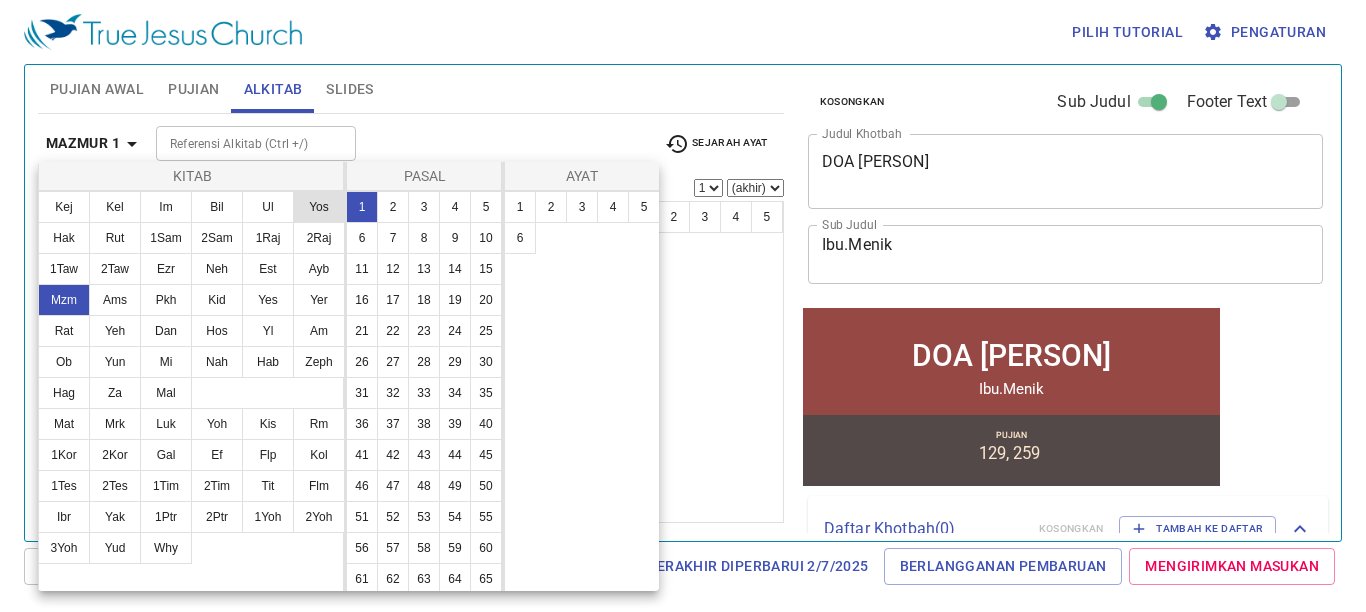 scroll, scrollTop: 0, scrollLeft: 0, axis: both 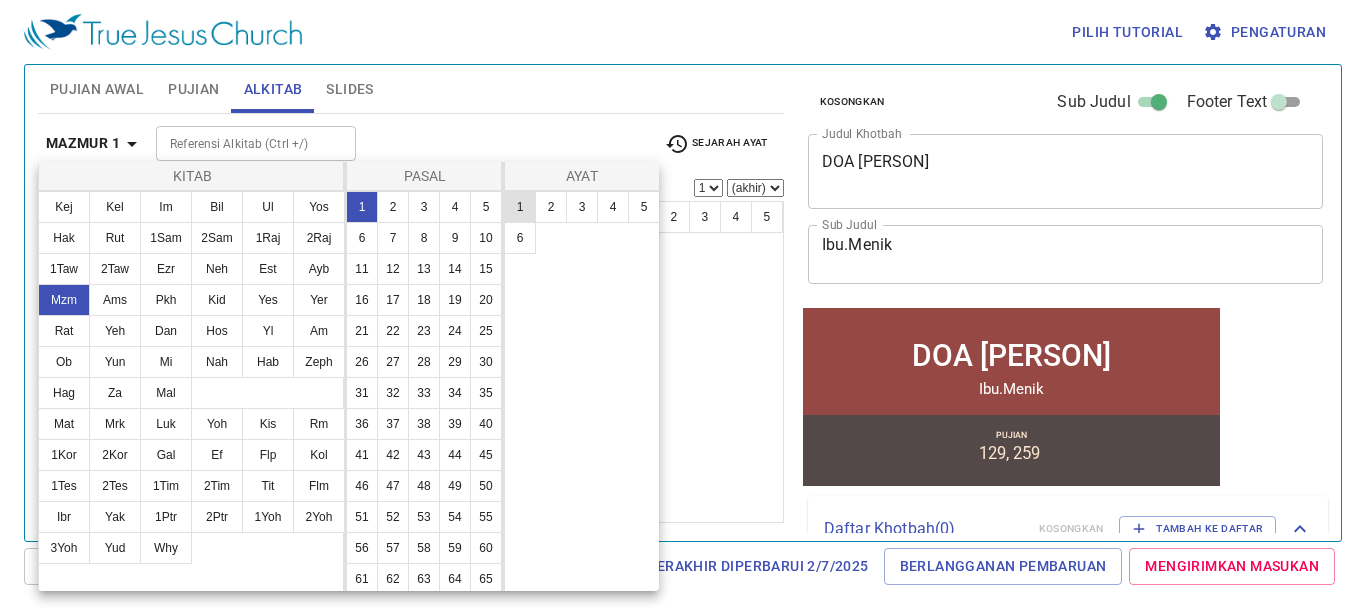 drag, startPoint x: 461, startPoint y: 201, endPoint x: 512, endPoint y: 204, distance: 51.088158 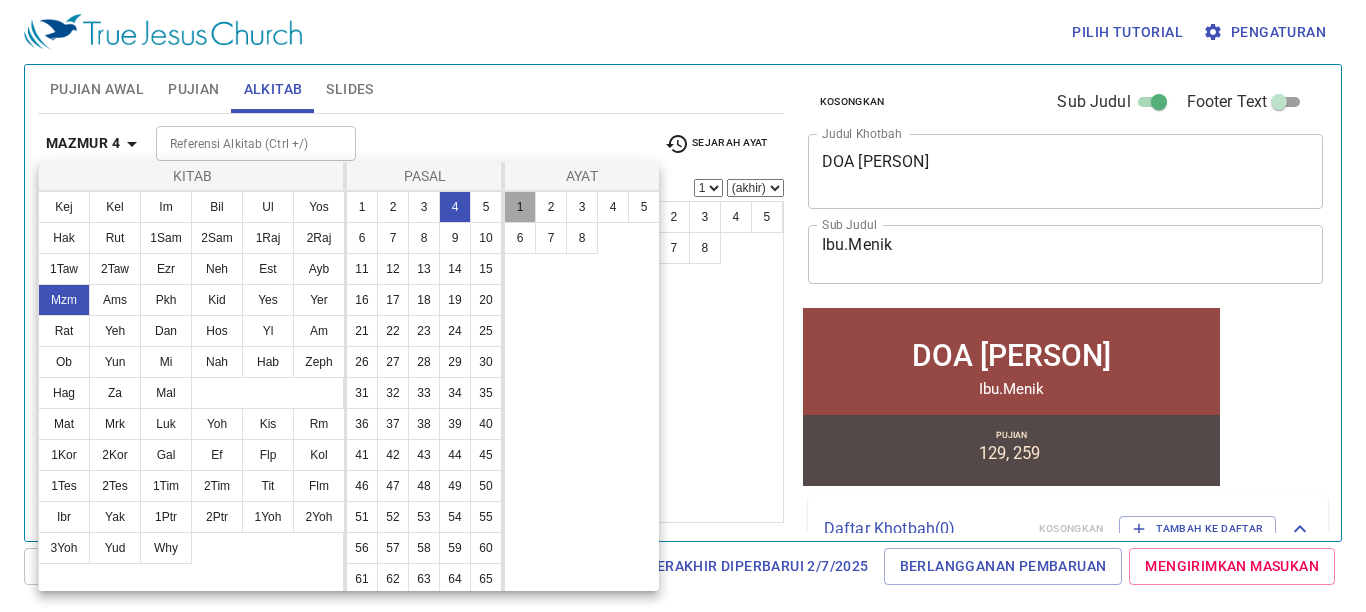 click on "1" at bounding box center (520, 207) 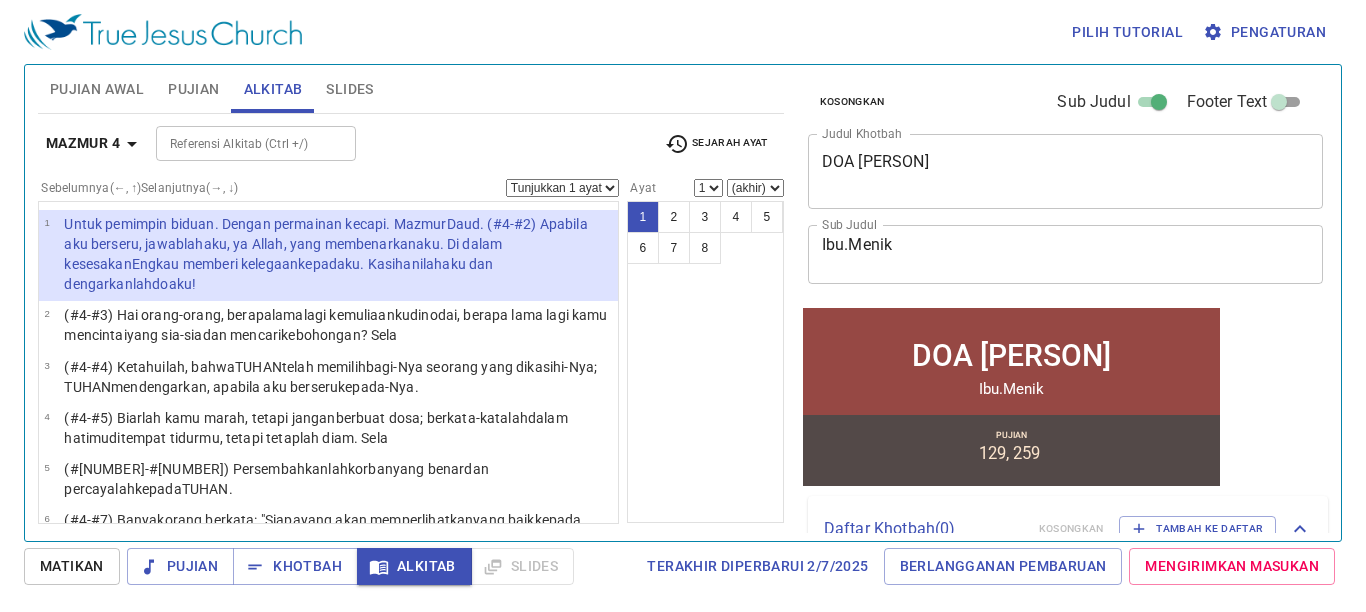 click on "Mazmur 4" at bounding box center [83, 143] 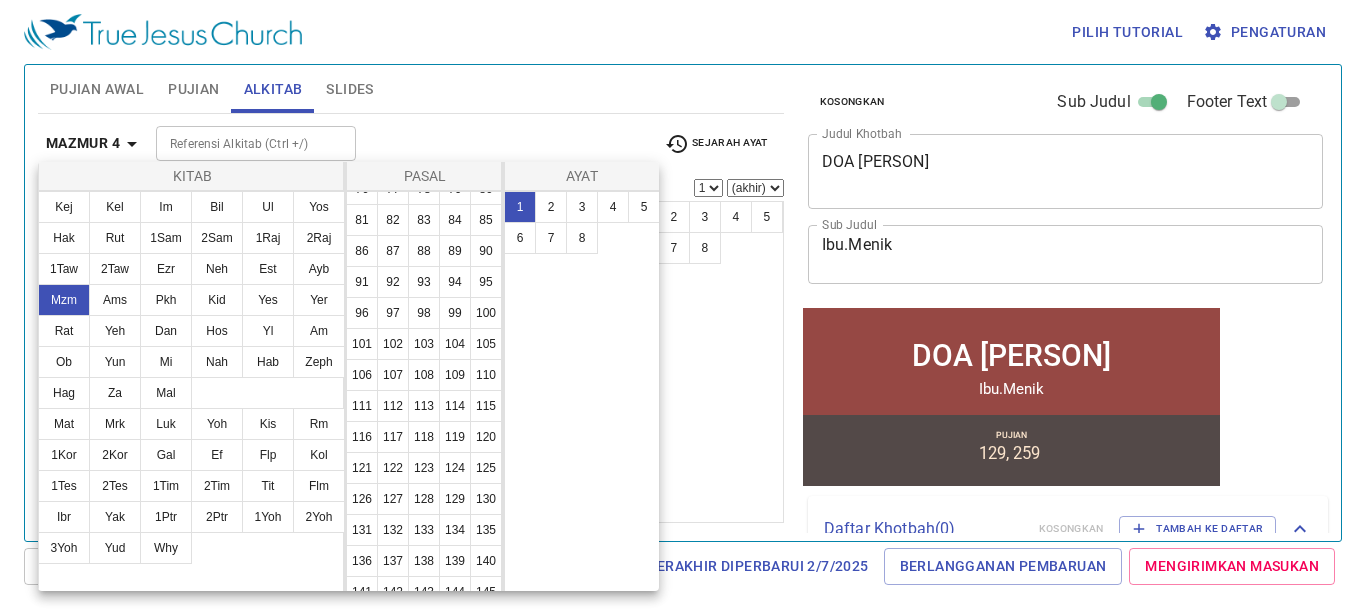 scroll, scrollTop: 600, scrollLeft: 0, axis: vertical 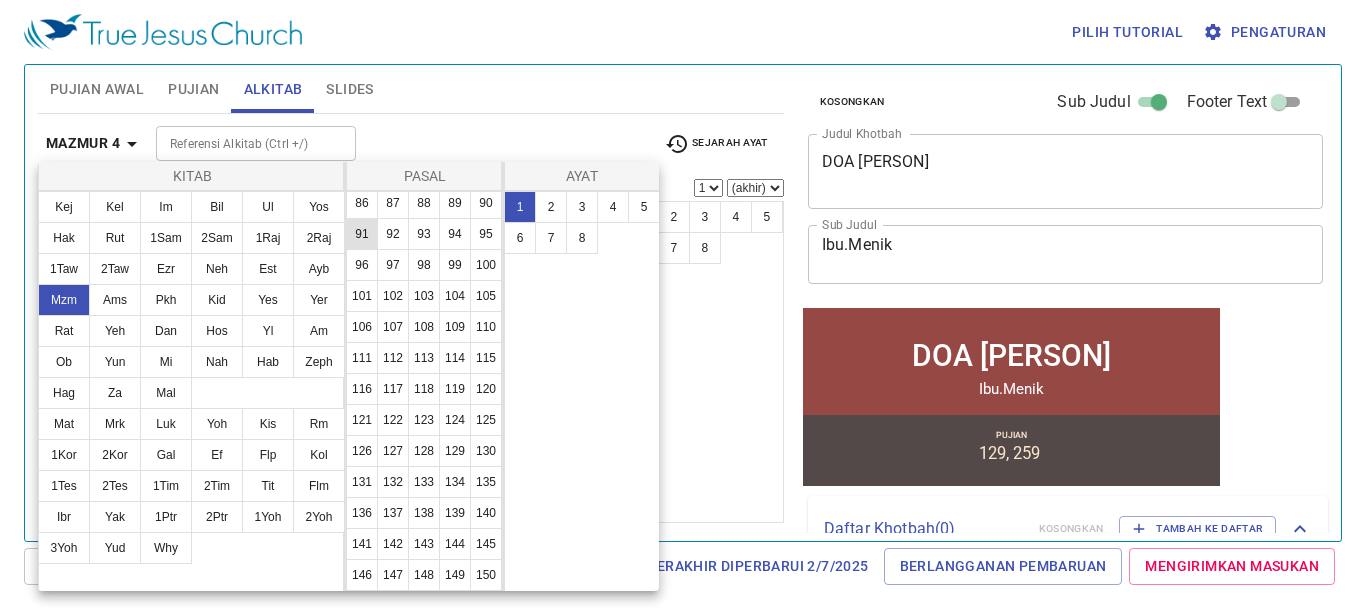 click on "91" at bounding box center (362, 234) 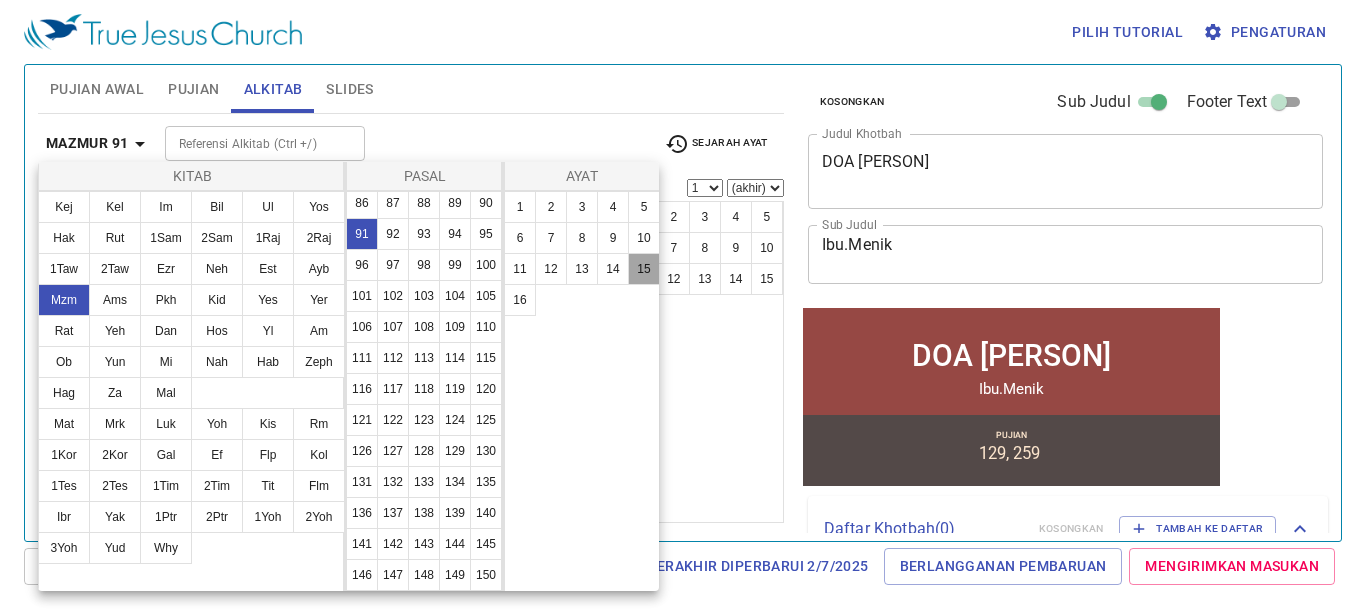 click on "15" at bounding box center (644, 269) 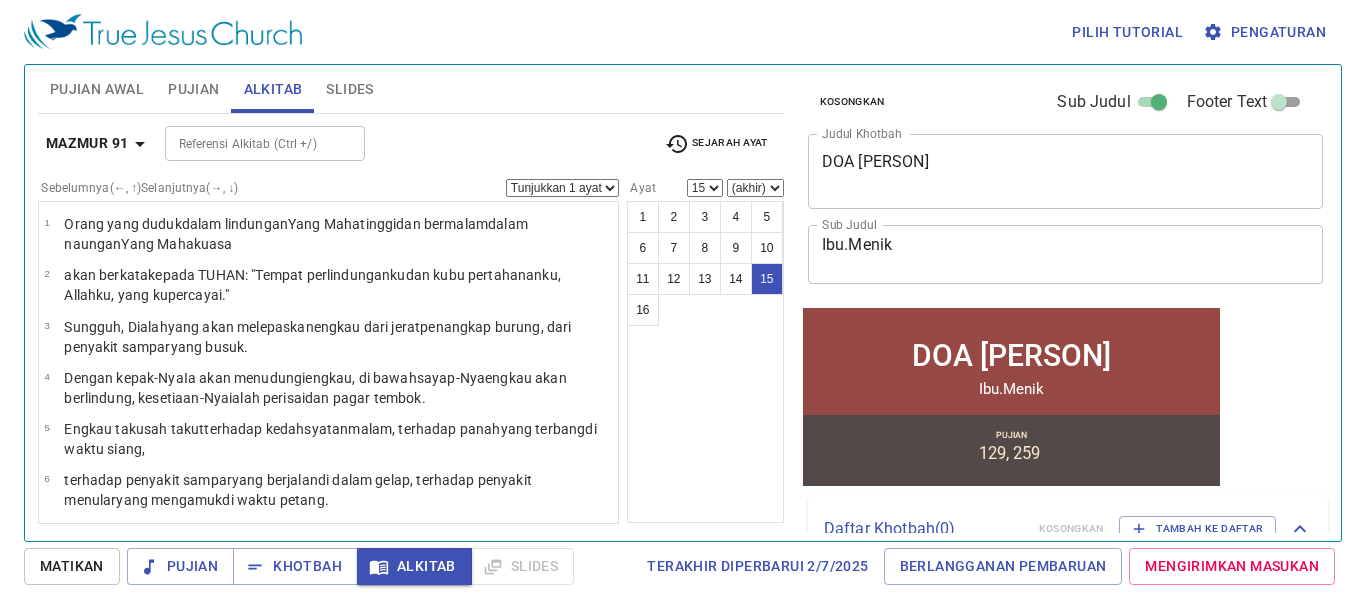 scroll, scrollTop: 514, scrollLeft: 0, axis: vertical 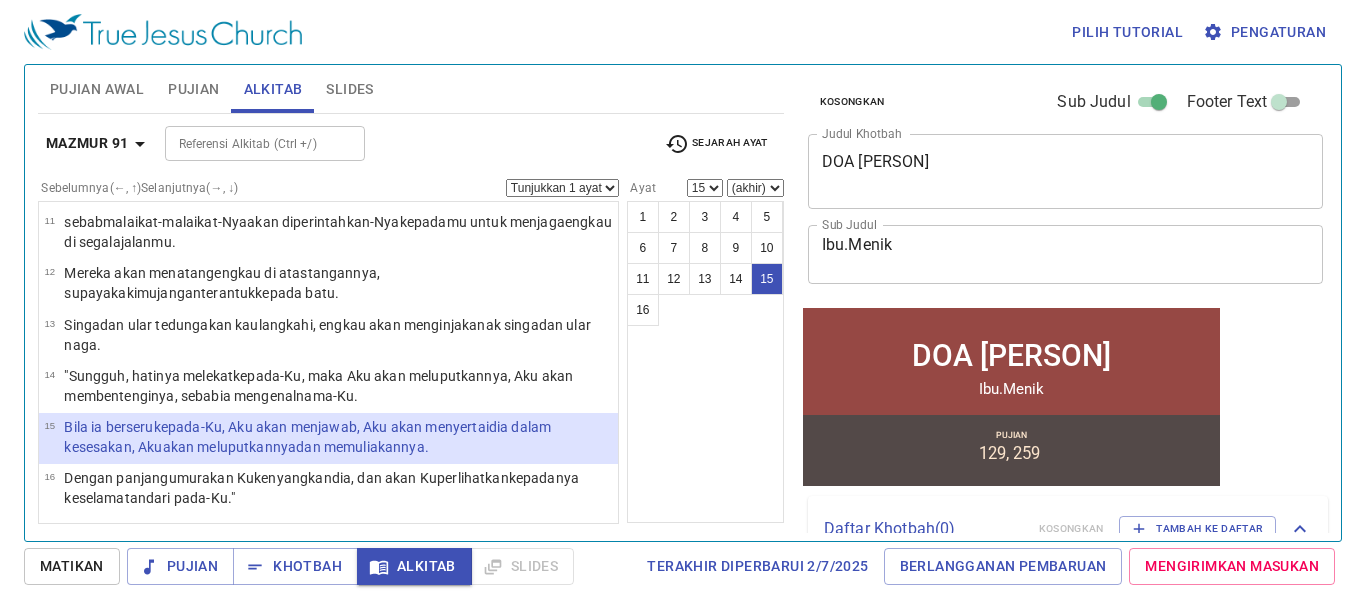 click on "Mazmur 91" at bounding box center (87, 143) 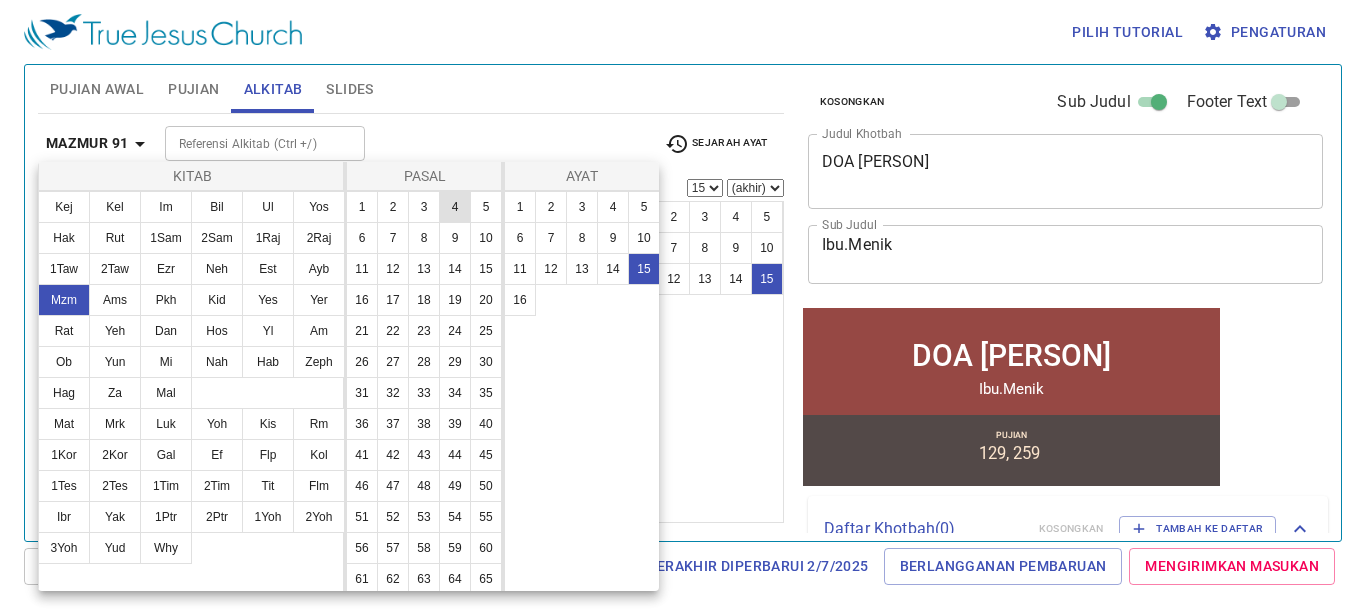 click on "4" at bounding box center (455, 207) 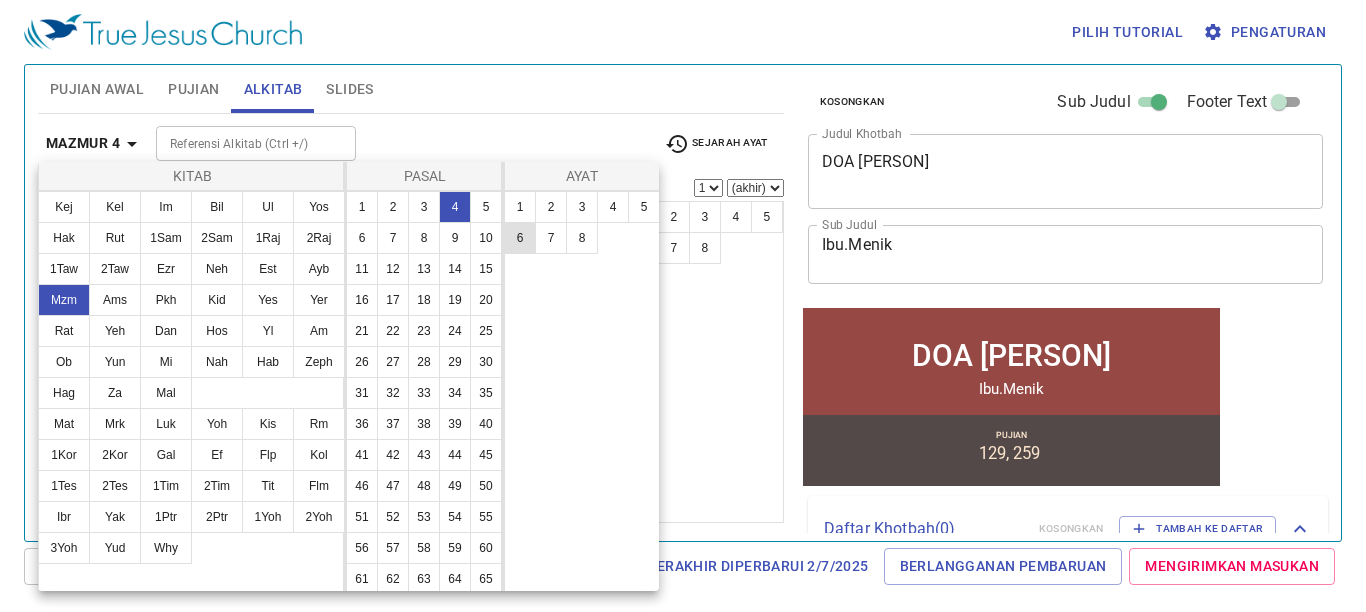 scroll, scrollTop: 0, scrollLeft: 0, axis: both 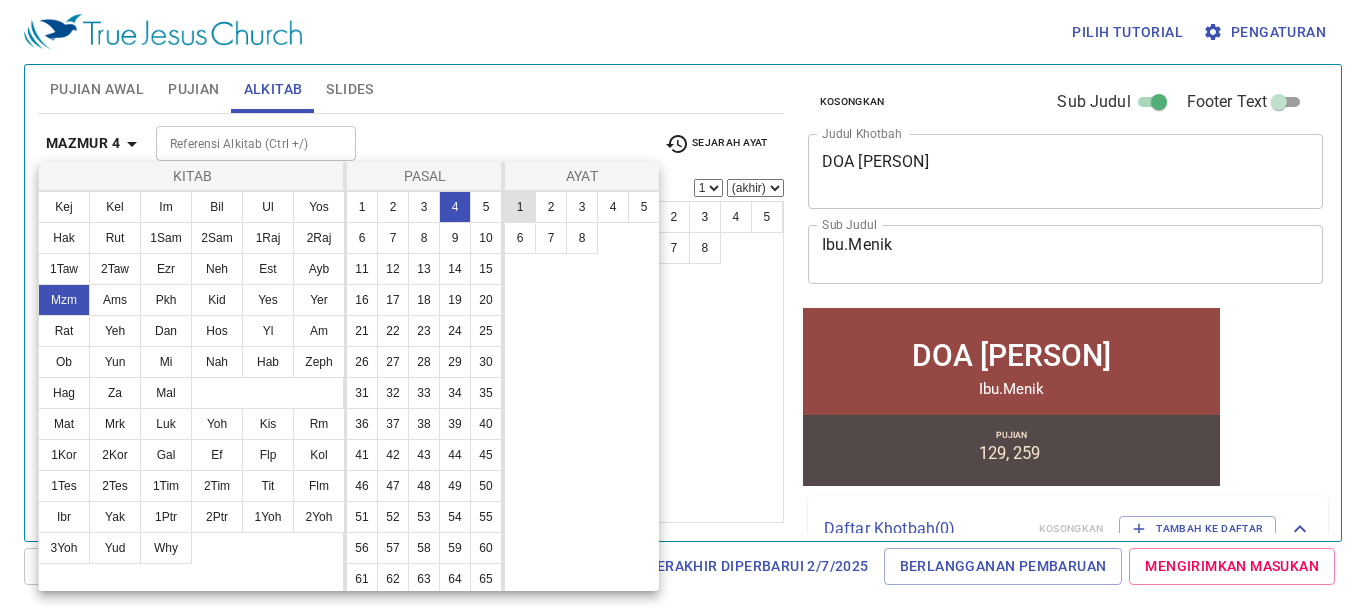 click on "1" at bounding box center (520, 207) 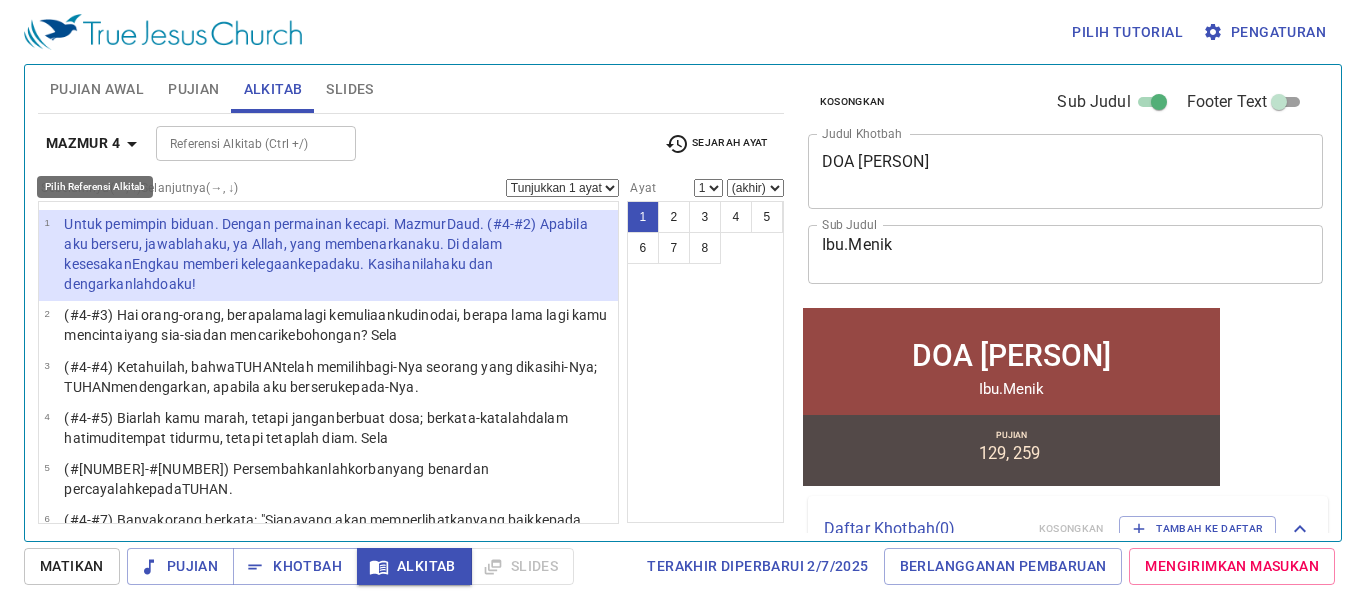 click on "Mazmur 4" at bounding box center [83, 143] 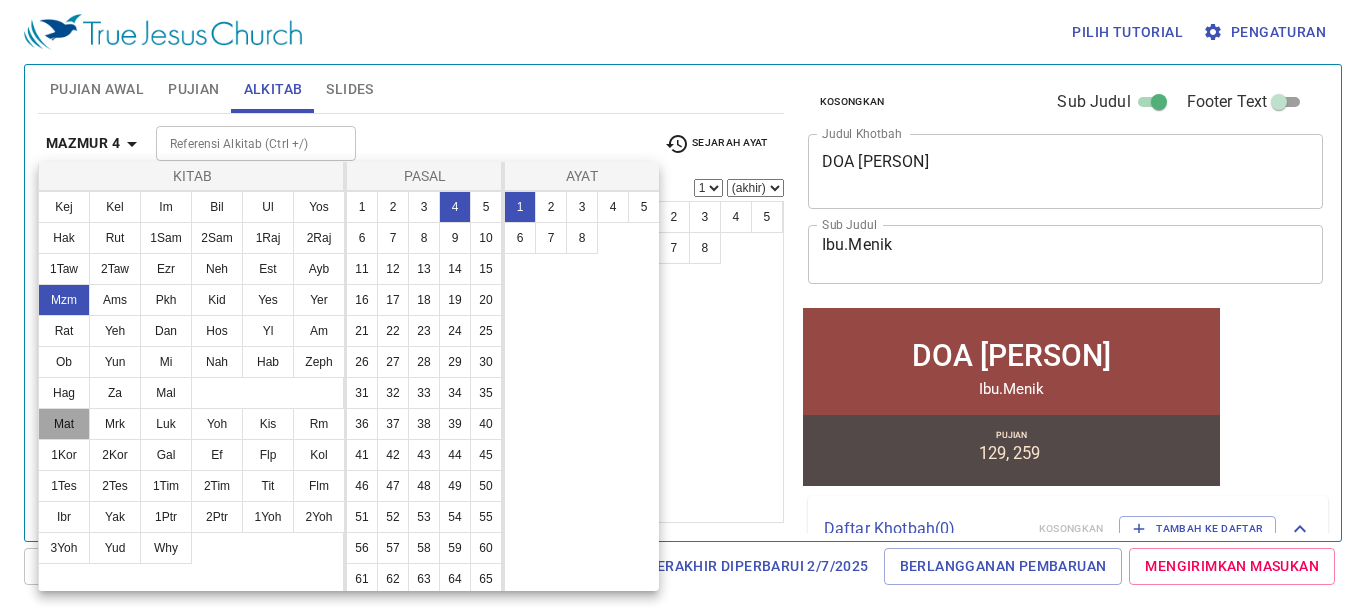 click on "Mat" at bounding box center [64, 424] 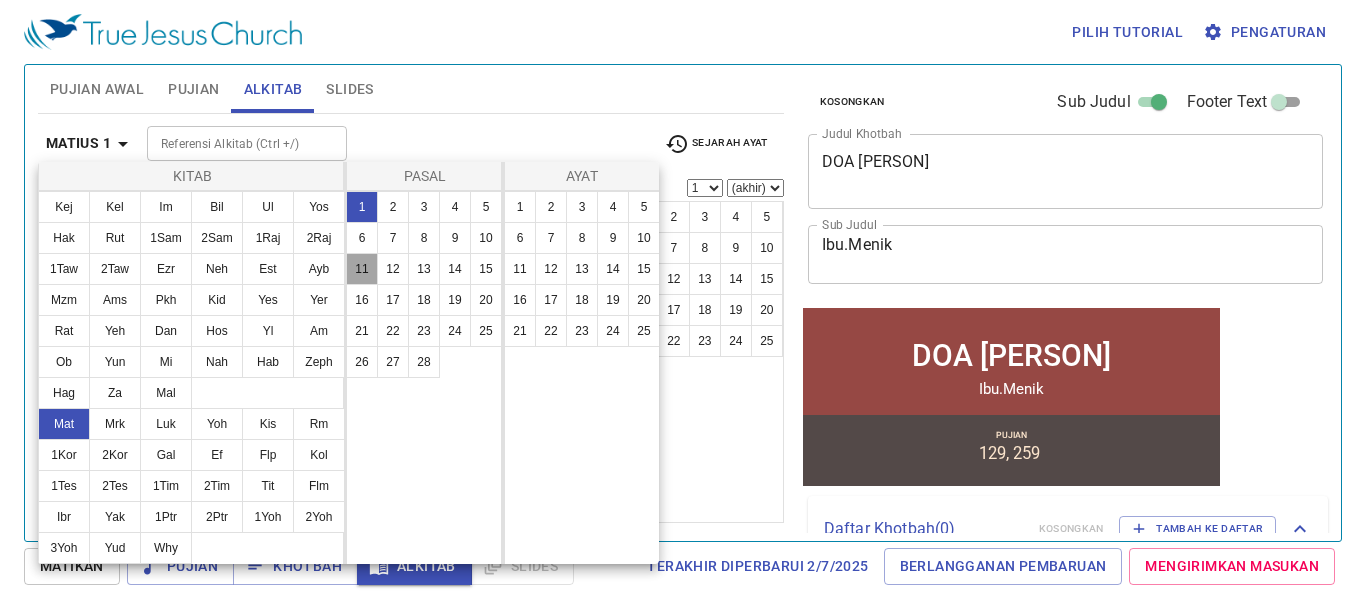 click on "11" at bounding box center (362, 269) 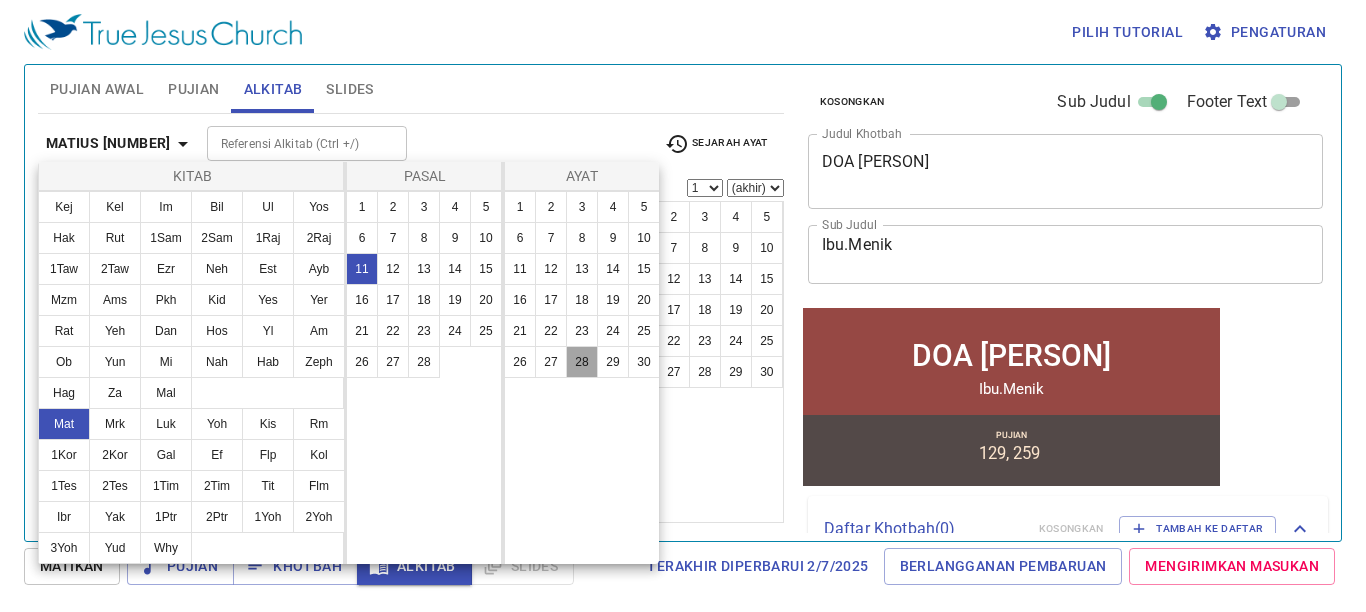 click on "28" at bounding box center [582, 362] 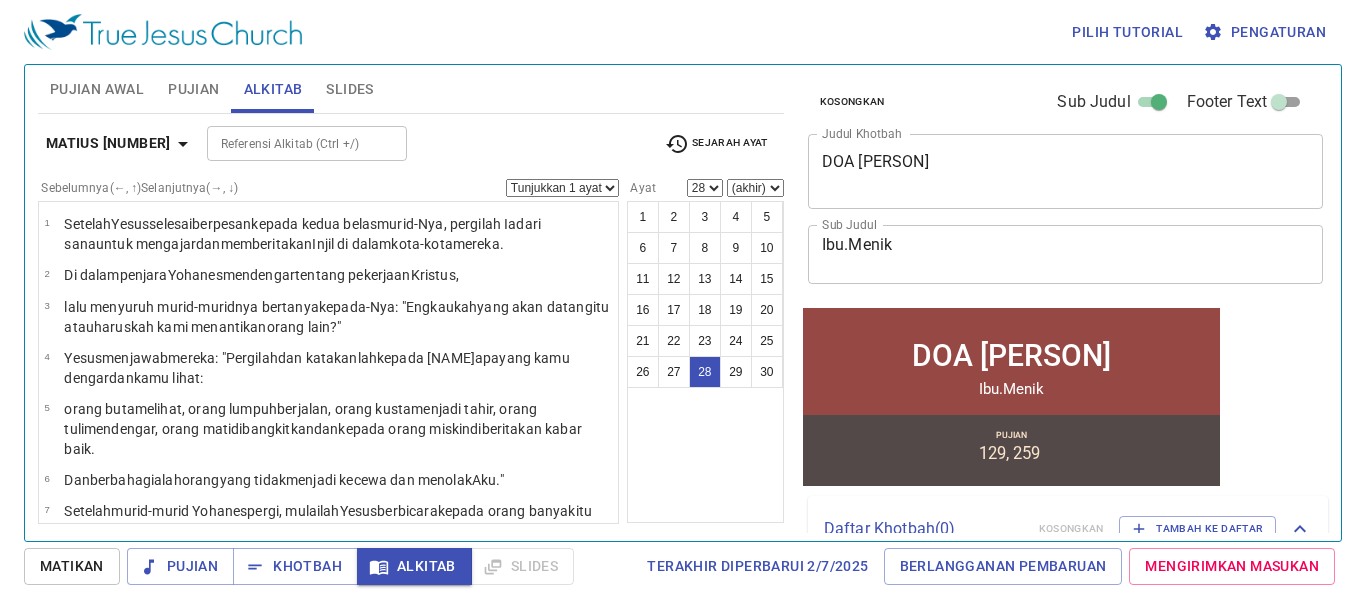 scroll, scrollTop: 1271, scrollLeft: 0, axis: vertical 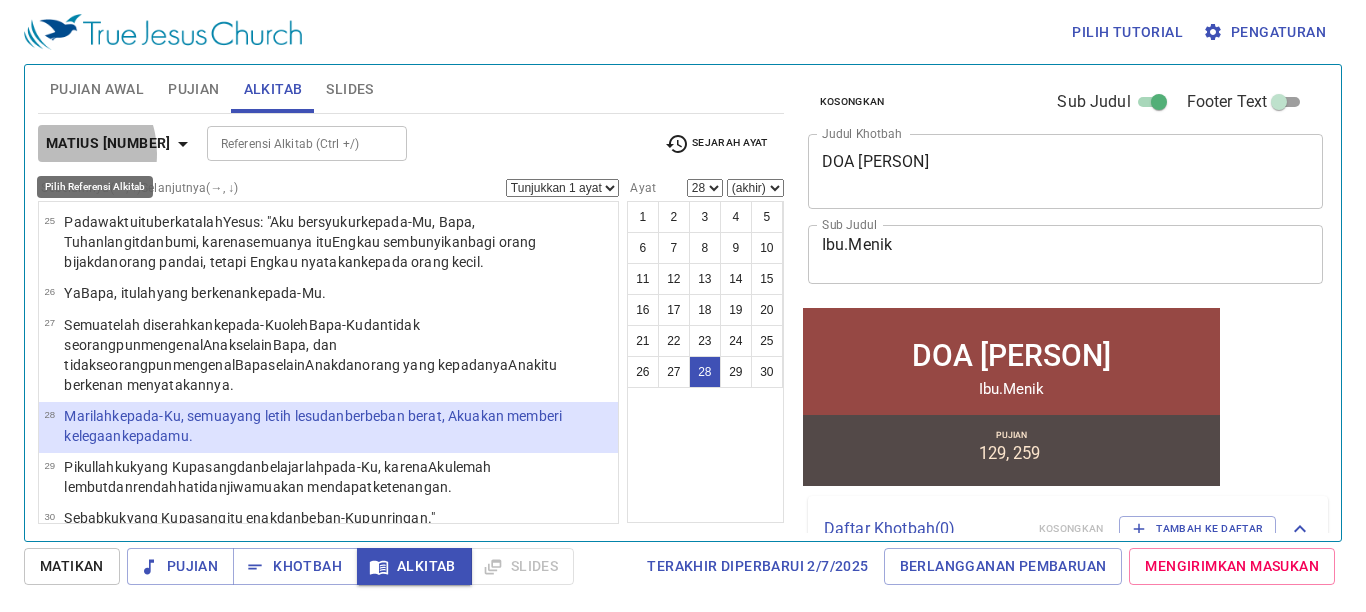 click on "Matius [NUMBER]" at bounding box center [108, 143] 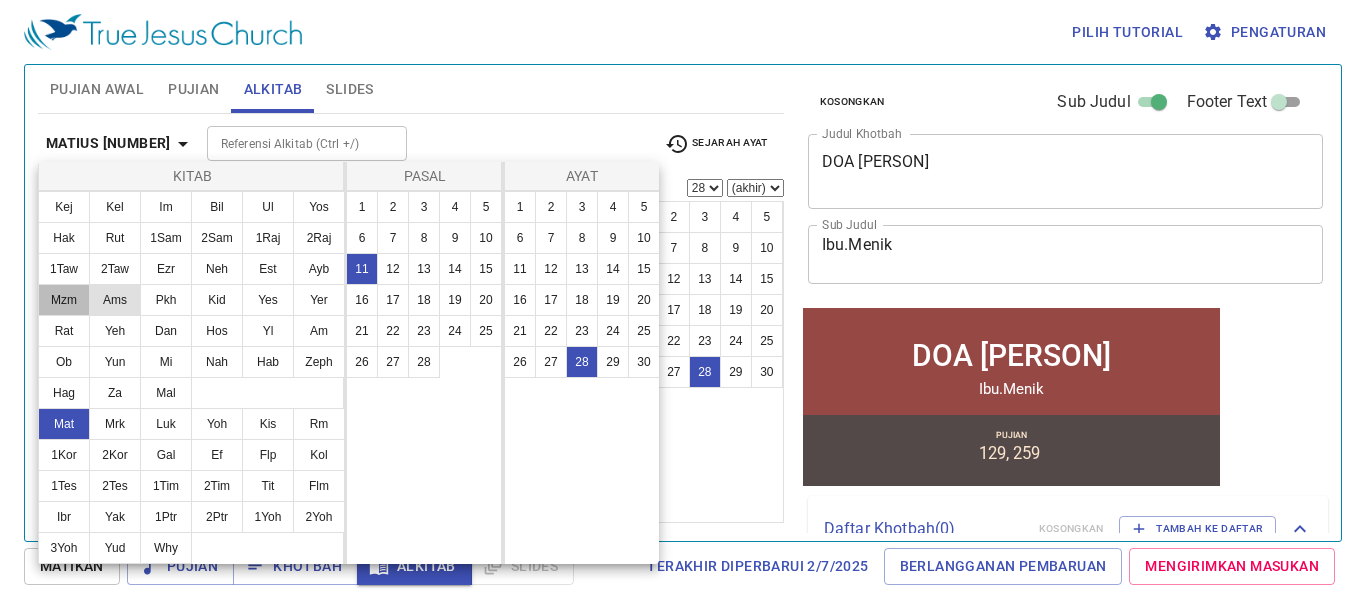 drag, startPoint x: 50, startPoint y: 300, endPoint x: 108, endPoint y: 308, distance: 58.549126 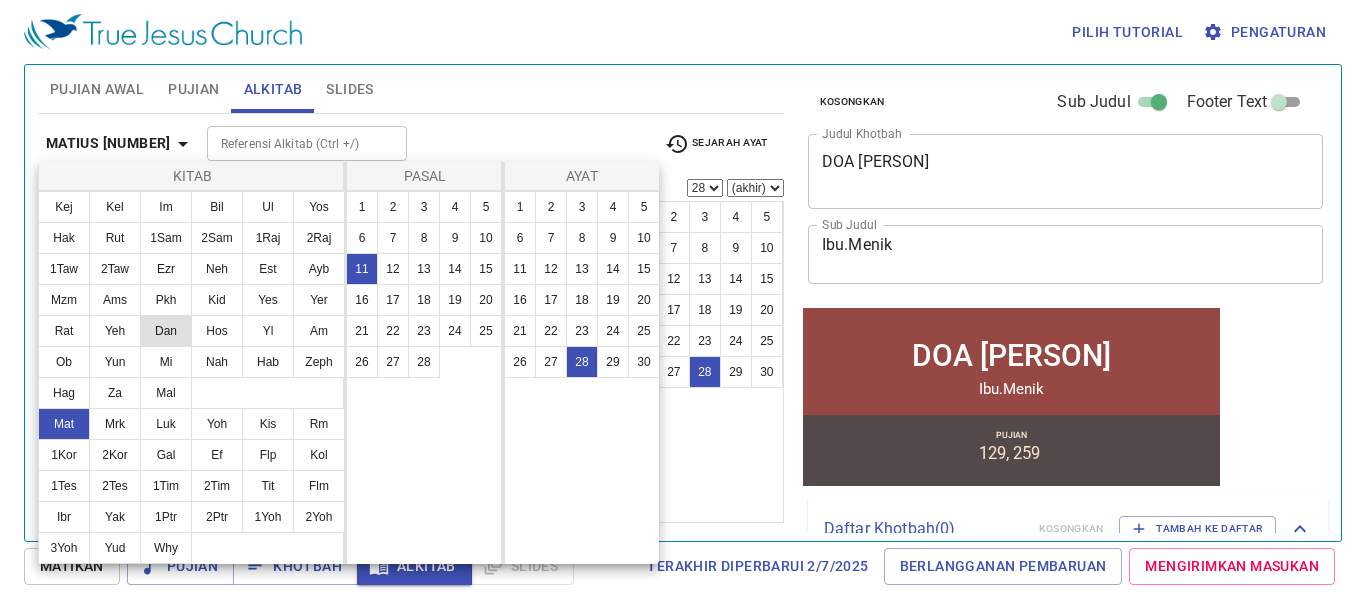 drag, startPoint x: 68, startPoint y: 299, endPoint x: 158, endPoint y: 321, distance: 92.64988 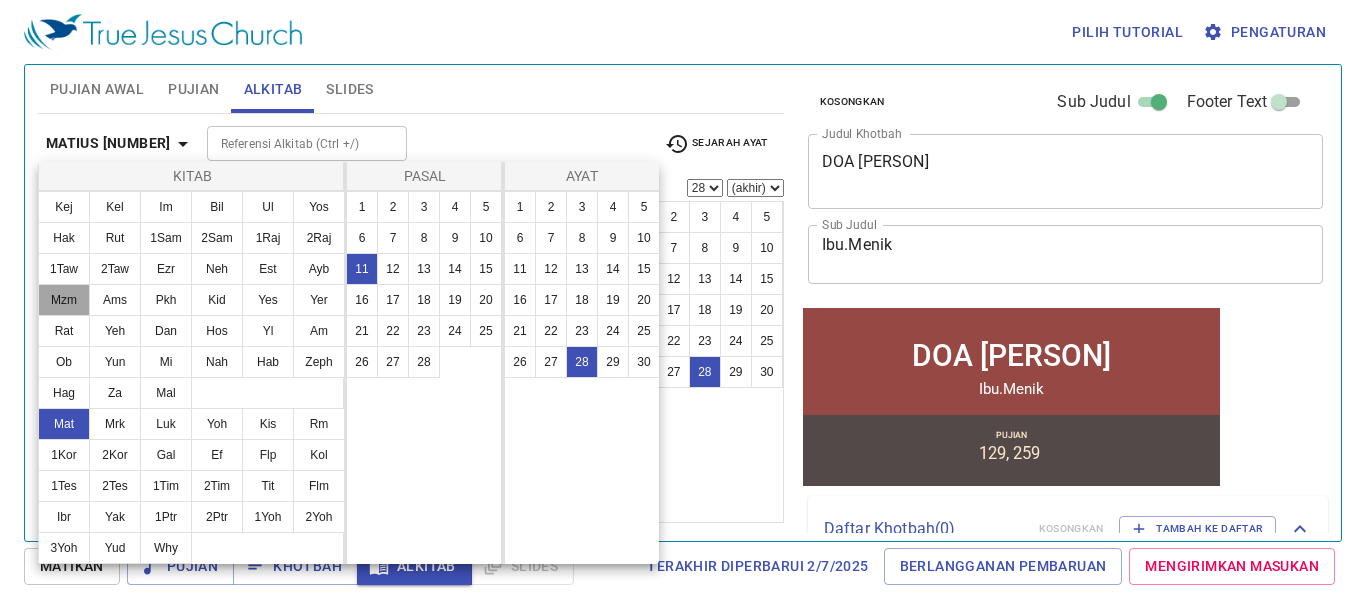 click on "Mzm" at bounding box center (64, 300) 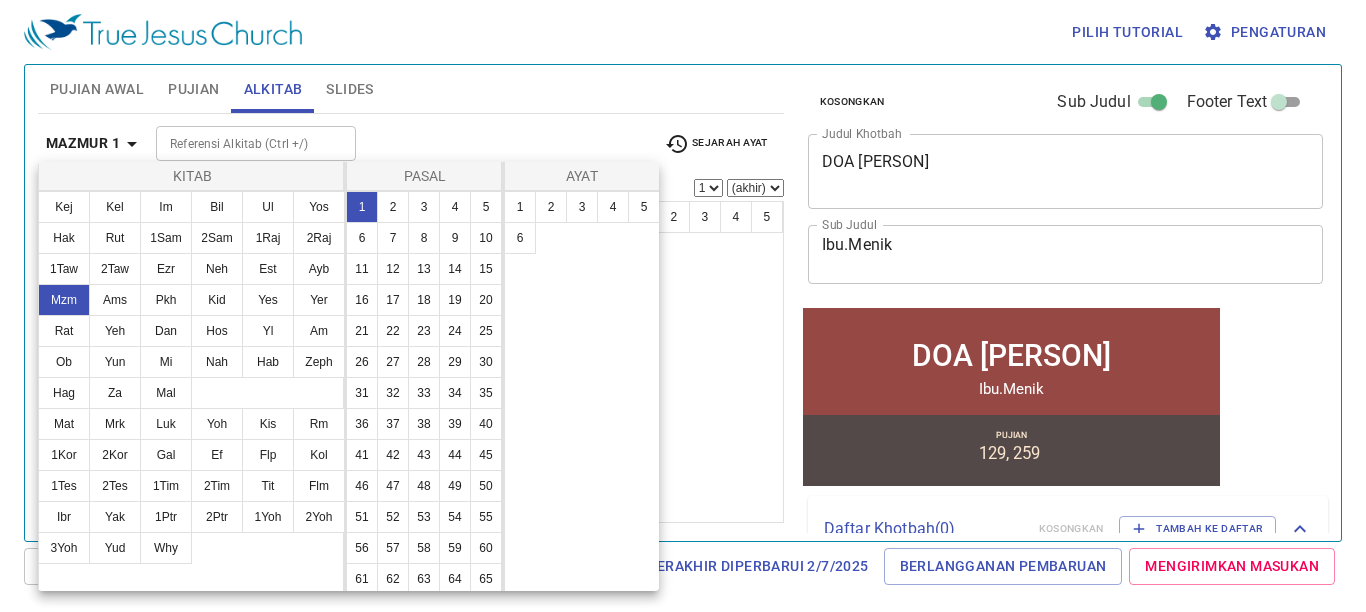scroll, scrollTop: 0, scrollLeft: 0, axis: both 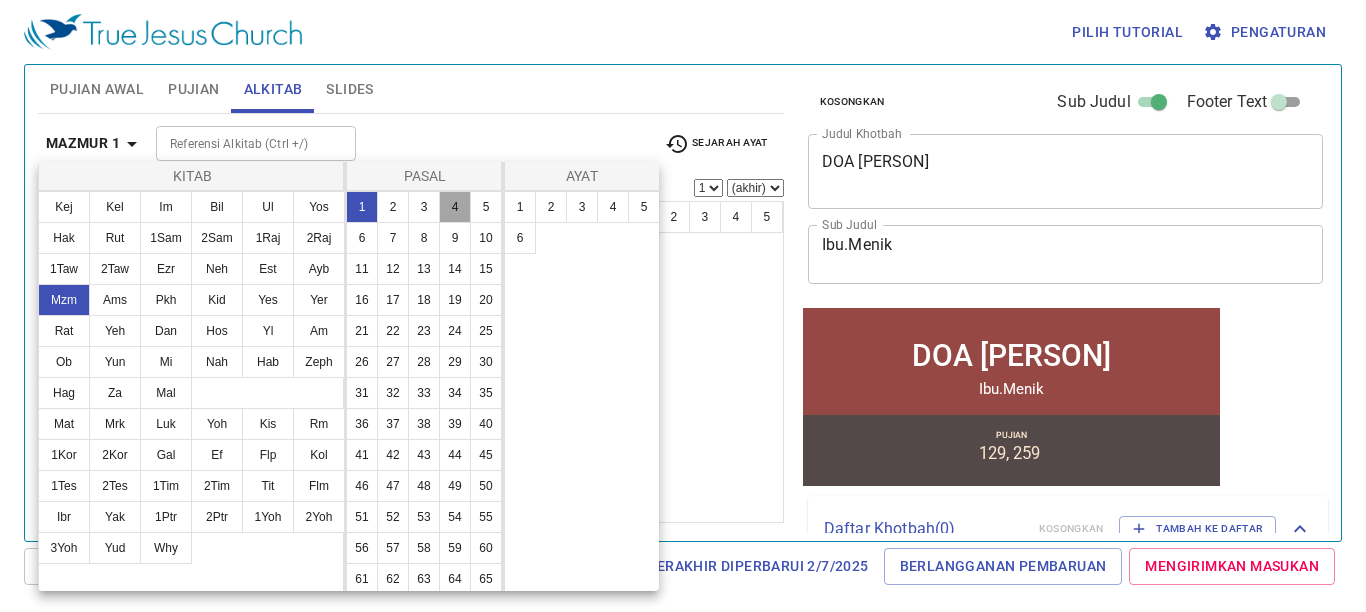 drag, startPoint x: 446, startPoint y: 204, endPoint x: 466, endPoint y: 204, distance: 20 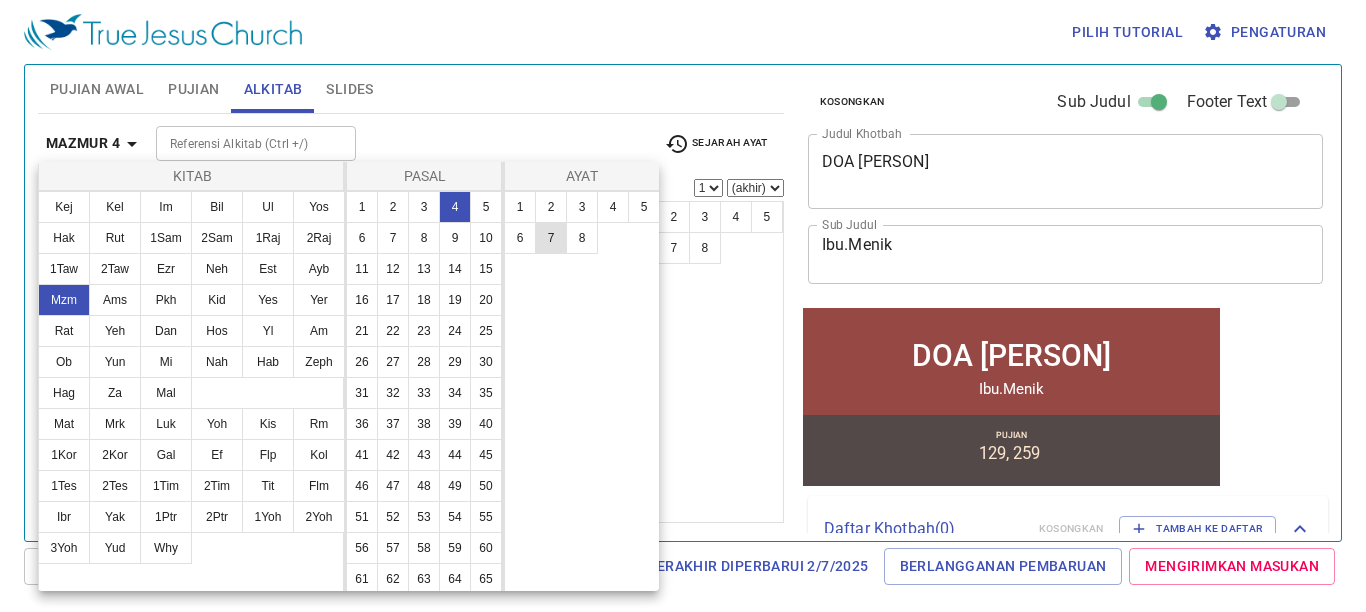click on "7" at bounding box center (551, 238) 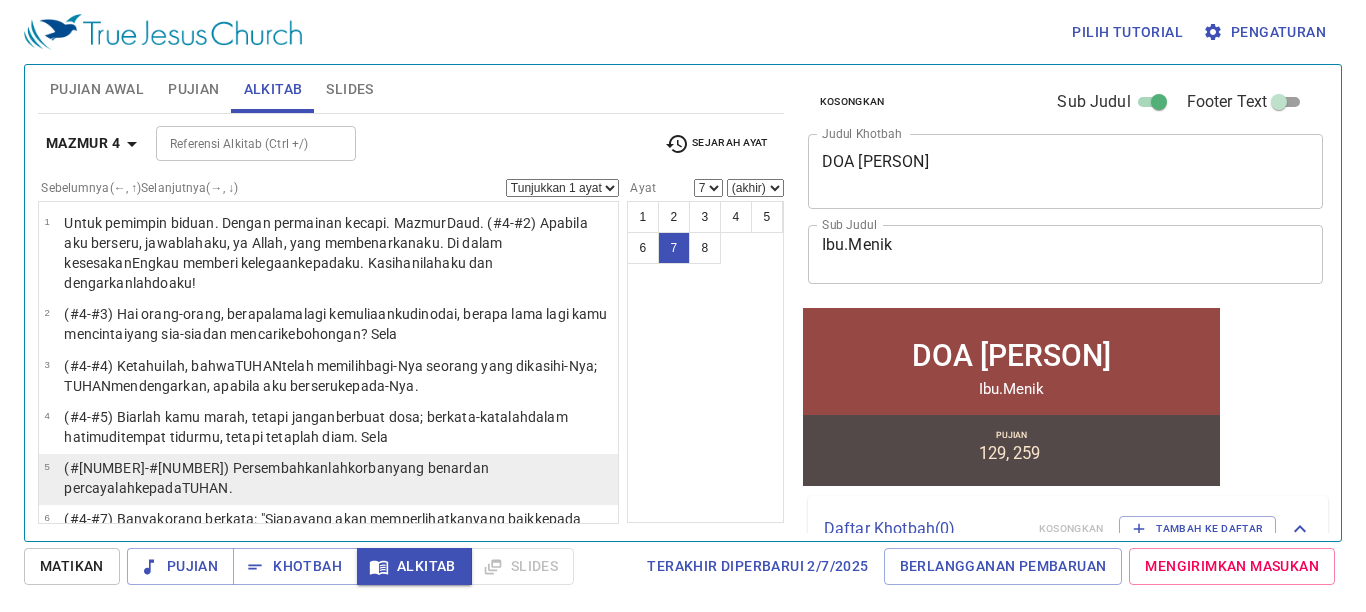 scroll, scrollTop: 0, scrollLeft: 0, axis: both 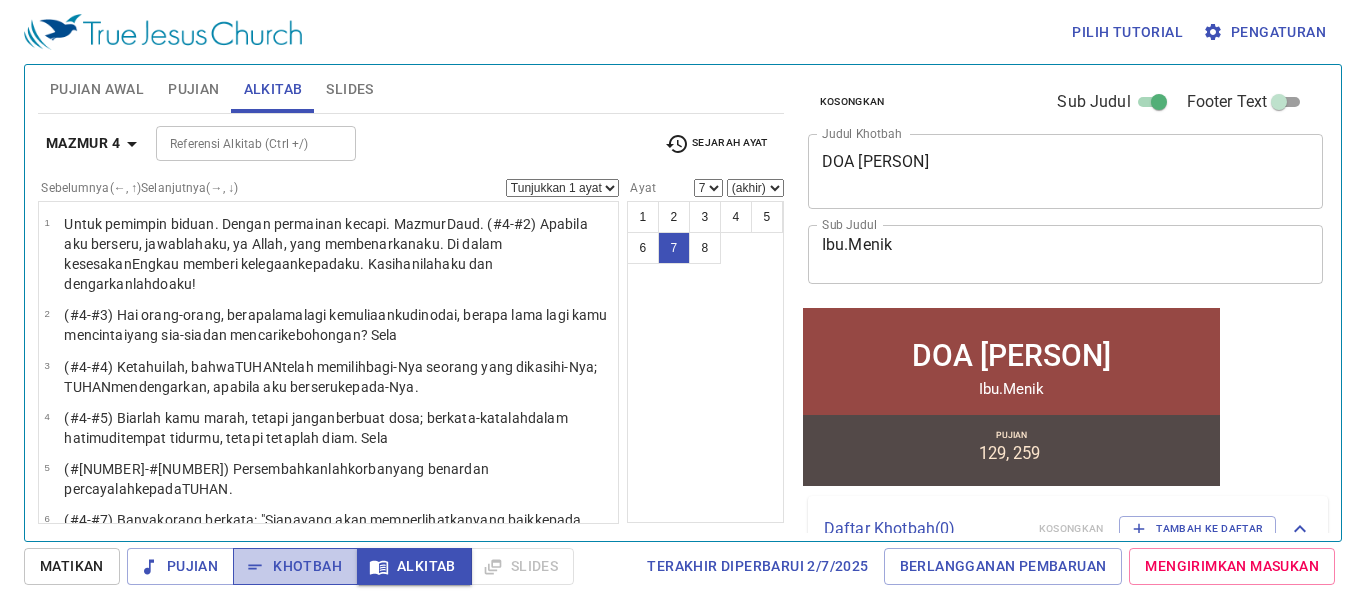 click on "Khotbah" at bounding box center [295, 566] 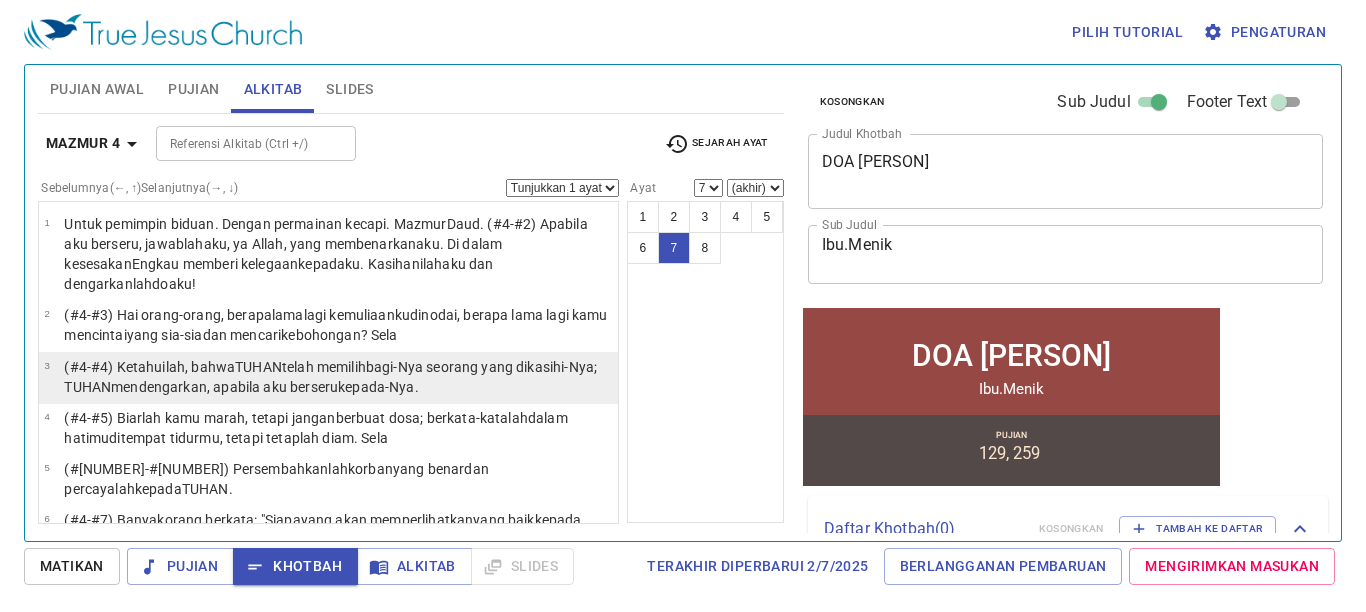 drag, startPoint x: 125, startPoint y: 385, endPoint x: 126, endPoint y: 375, distance: 10.049875 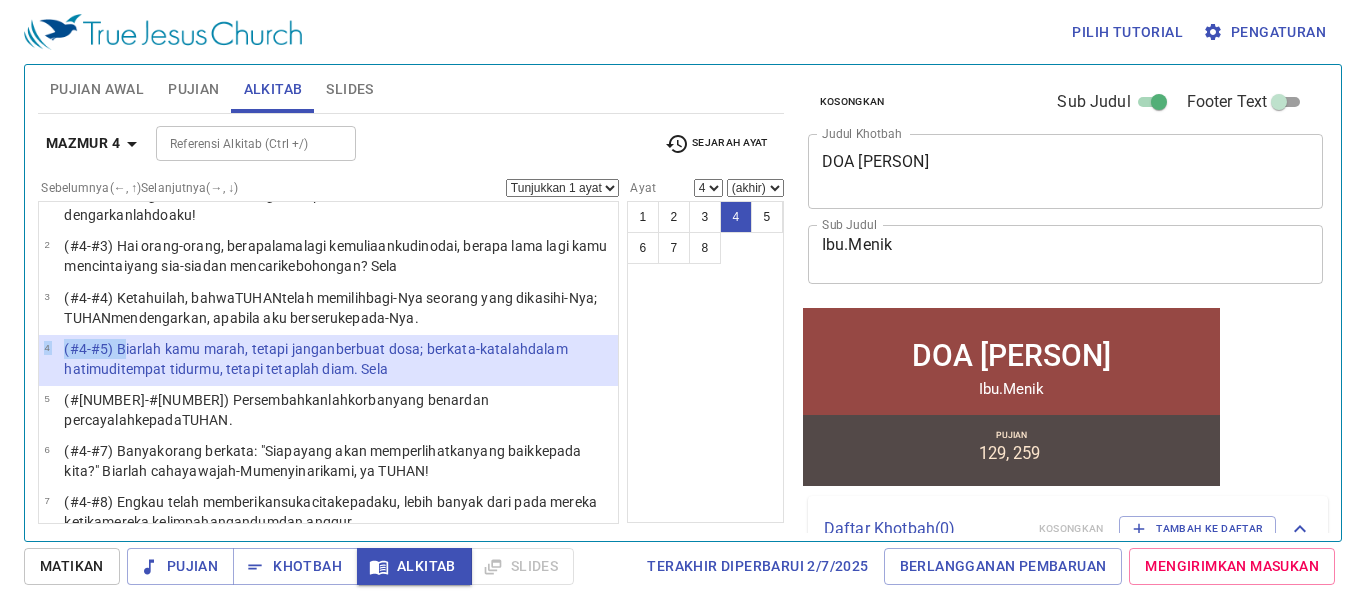 scroll, scrollTop: 105, scrollLeft: 0, axis: vertical 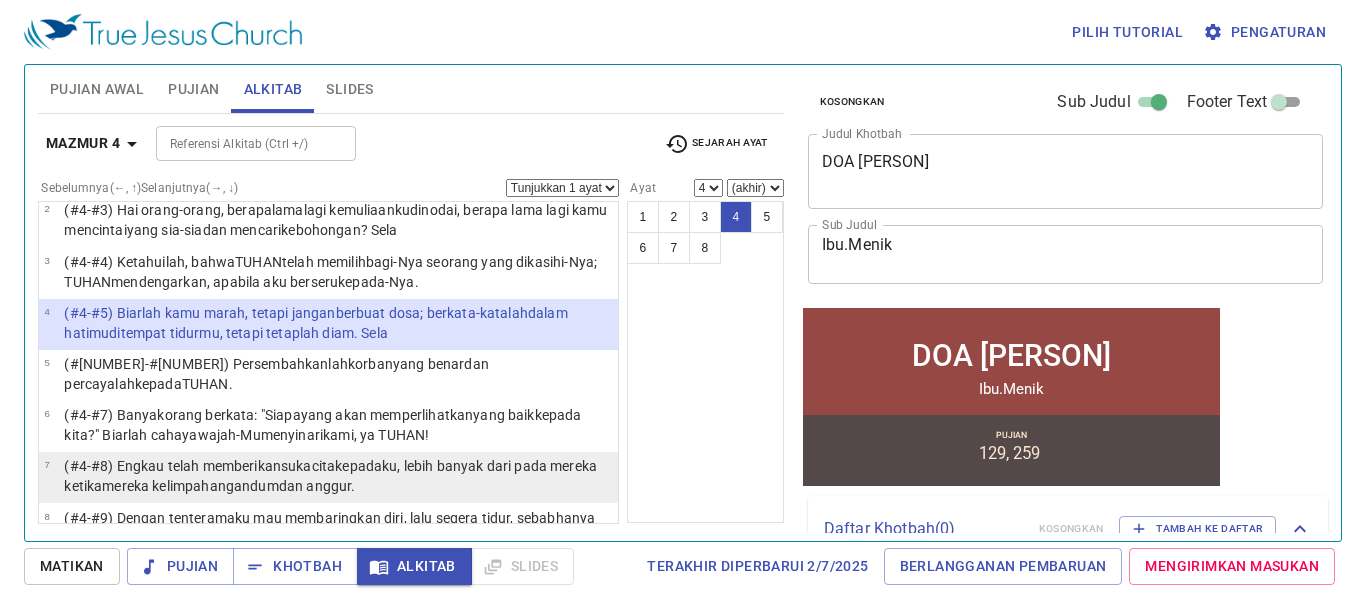 click on "(#4-#8) Engkau telah memberikan sukacita kepadaku, lebih banyak dari pada mereka ketika mereka kelimpahan gandum dan anggur ." at bounding box center [338, 476] 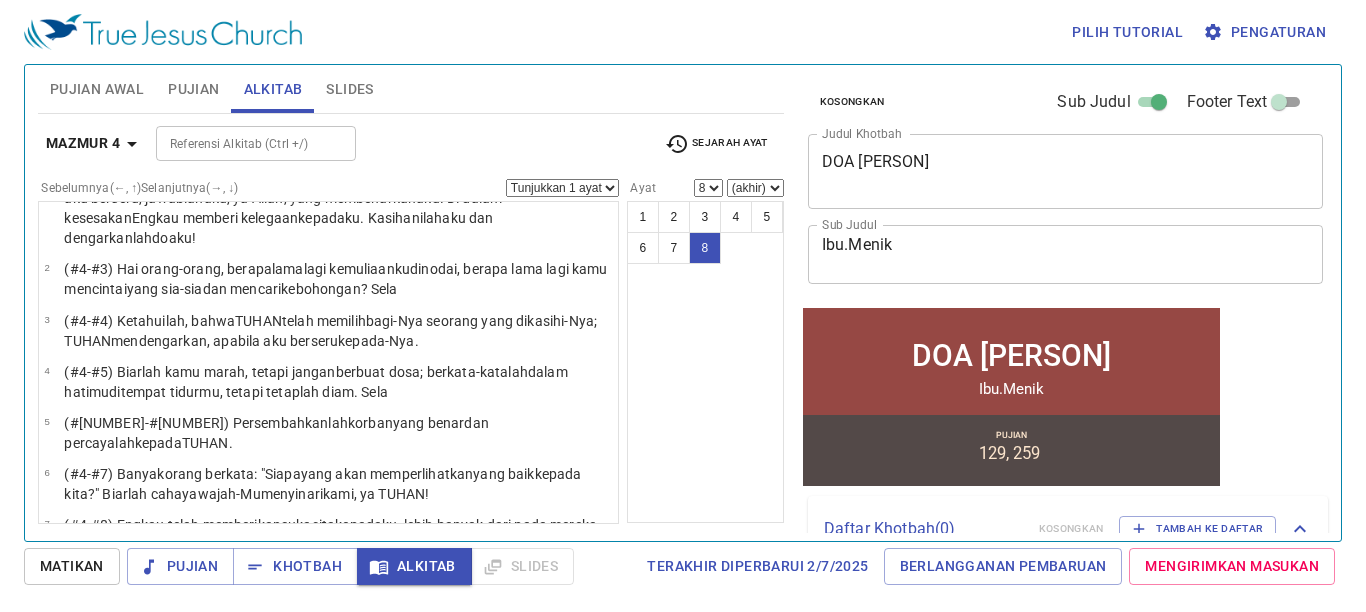 scroll, scrollTop: 0, scrollLeft: 0, axis: both 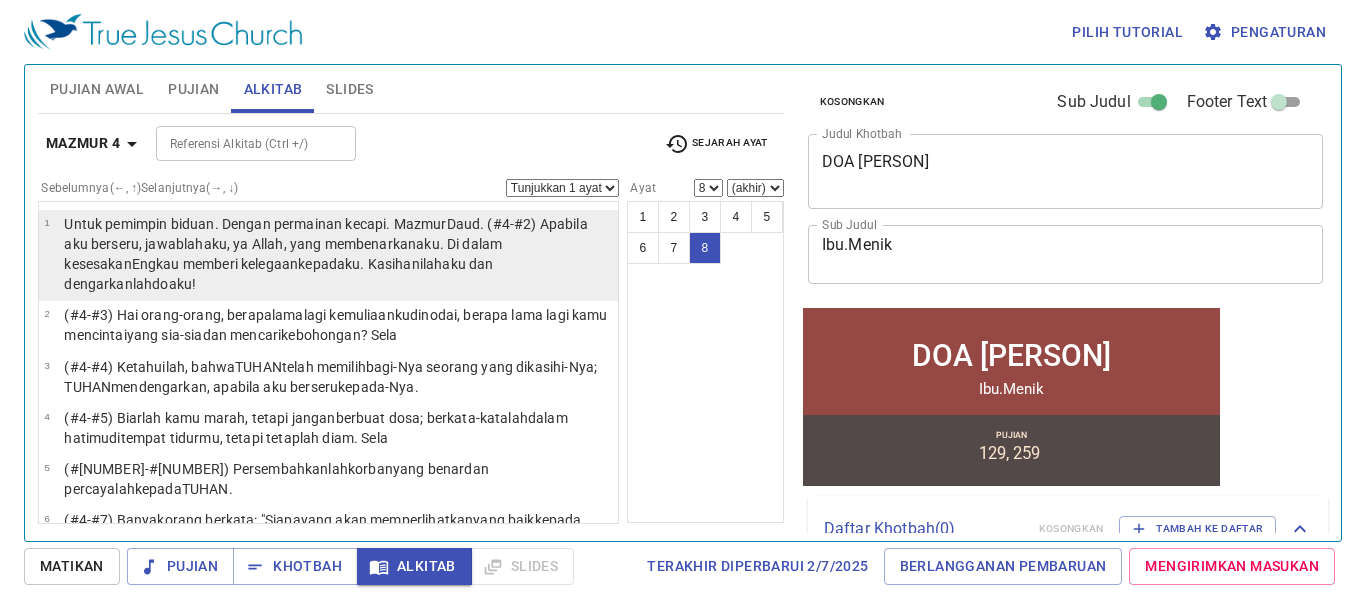 click on ". Dengan permainan kecapi . Mazmur  Daud . (#4-#2) Apabila aku berseru , jawablah  aku, ya Allah , yang membenarkan  aku. Di dalam kesesakan  Engkau memberi kelegaan  kepadaku. Kasihanilah  aku dan dengarkanlah  doaku  !" at bounding box center [325, 254] 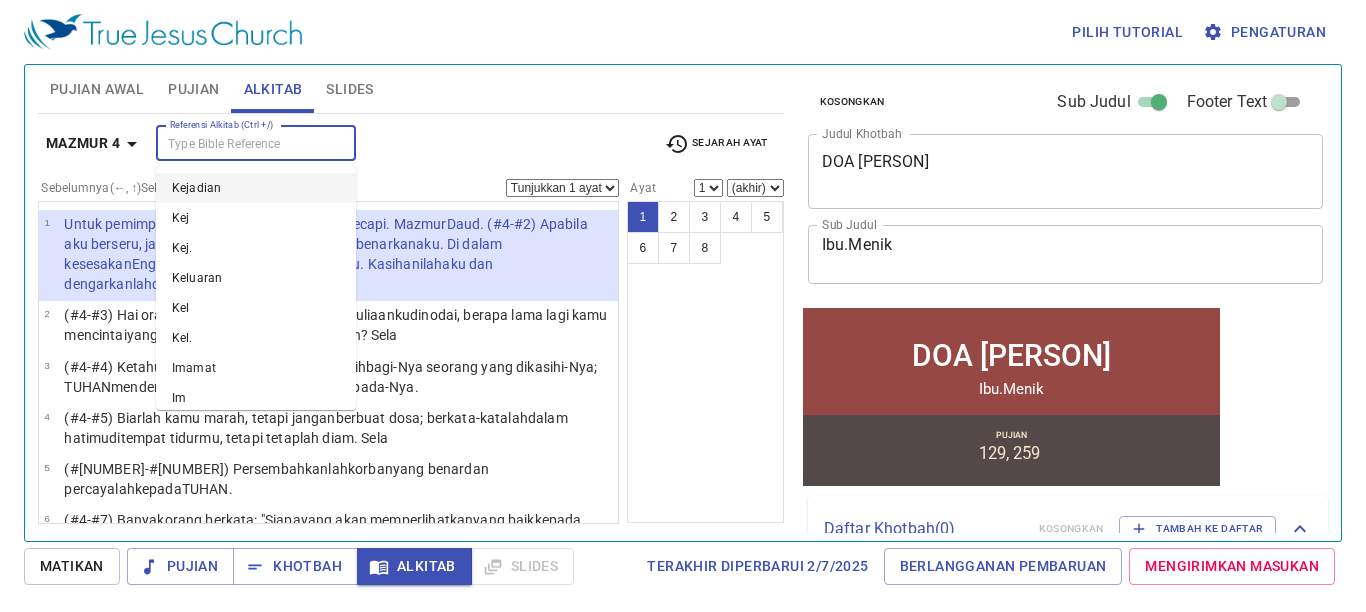 click on "Referensi Alkitab (Ctrl +/)" at bounding box center (239, 143) 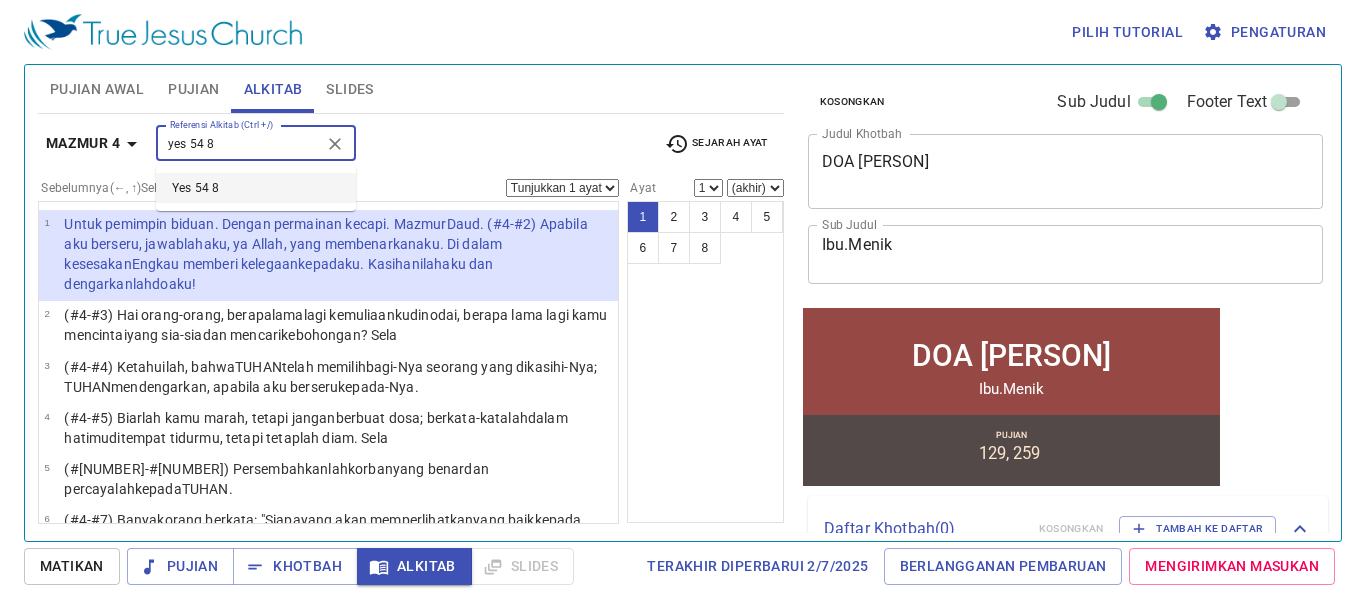 click on "Yes 54 8" at bounding box center [256, 188] 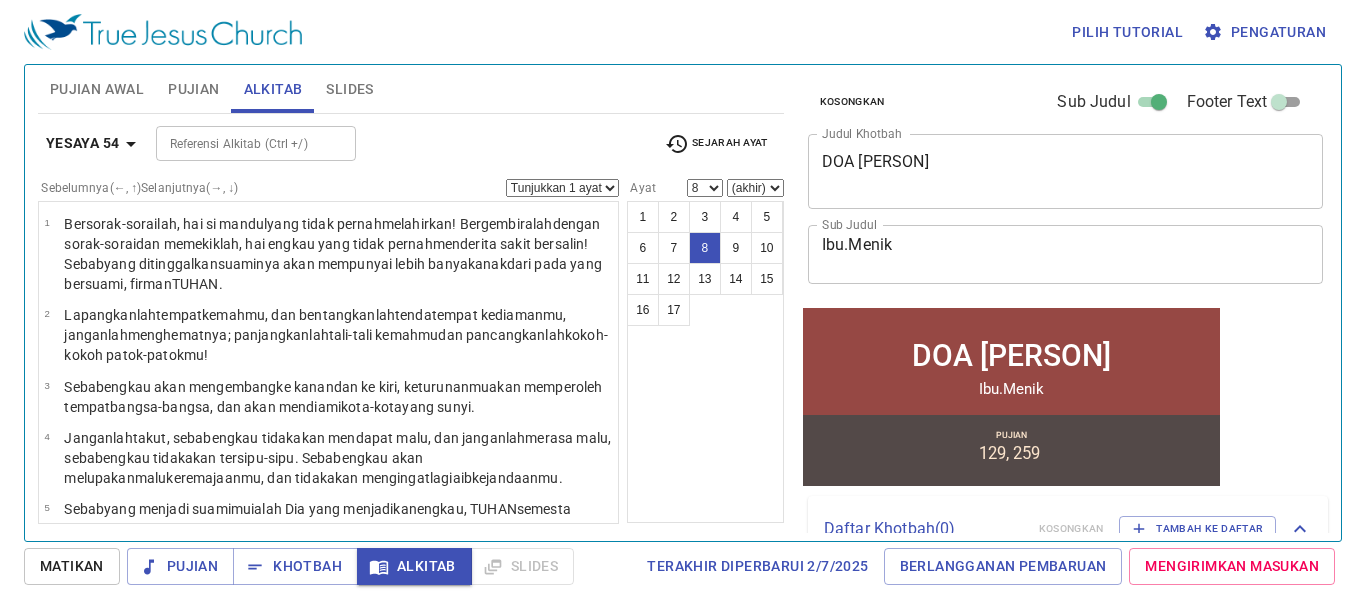 scroll, scrollTop: 362, scrollLeft: 0, axis: vertical 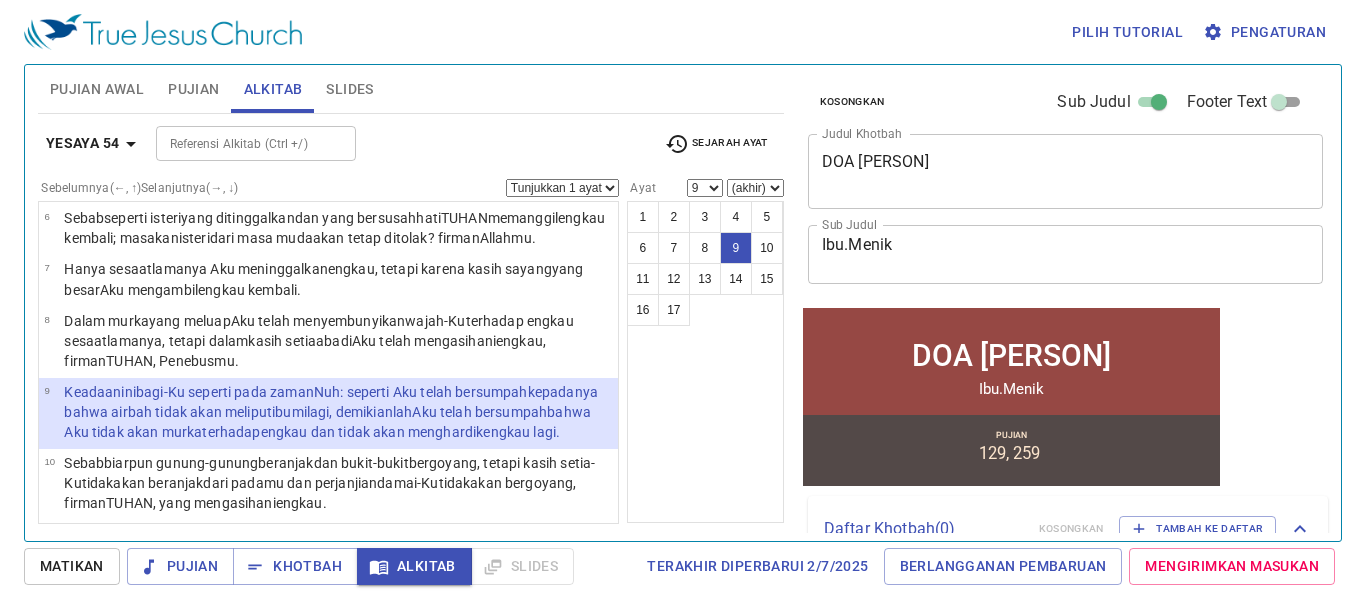 select on "10" 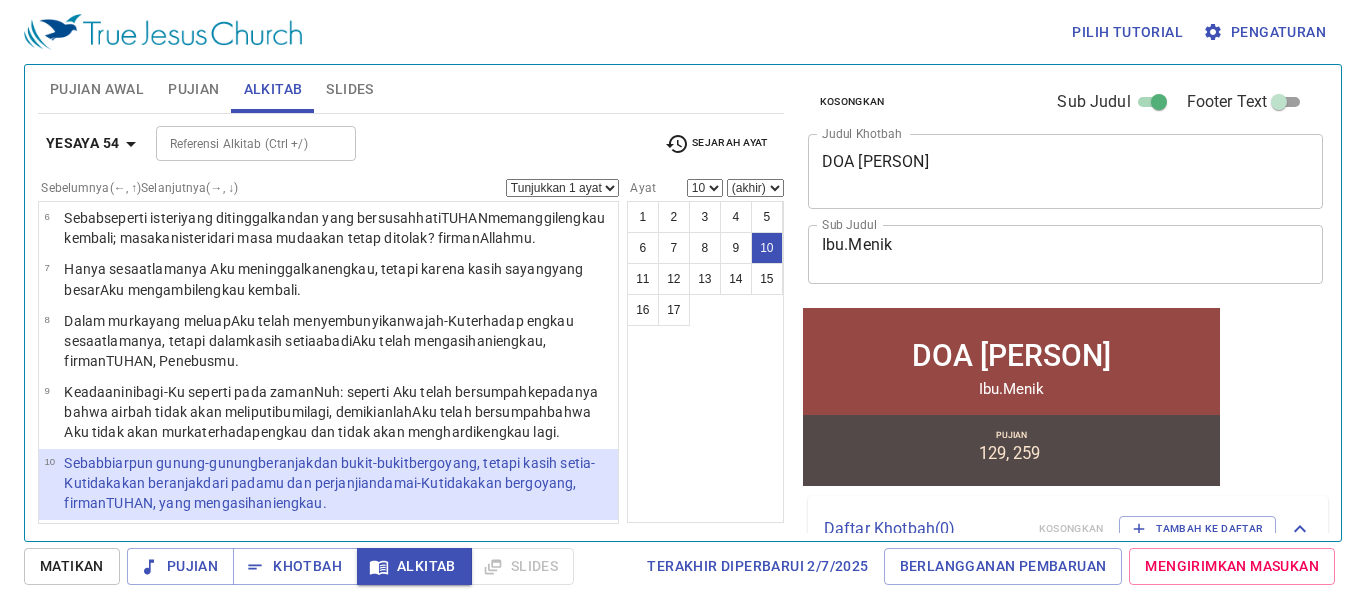 scroll, scrollTop: 524, scrollLeft: 0, axis: vertical 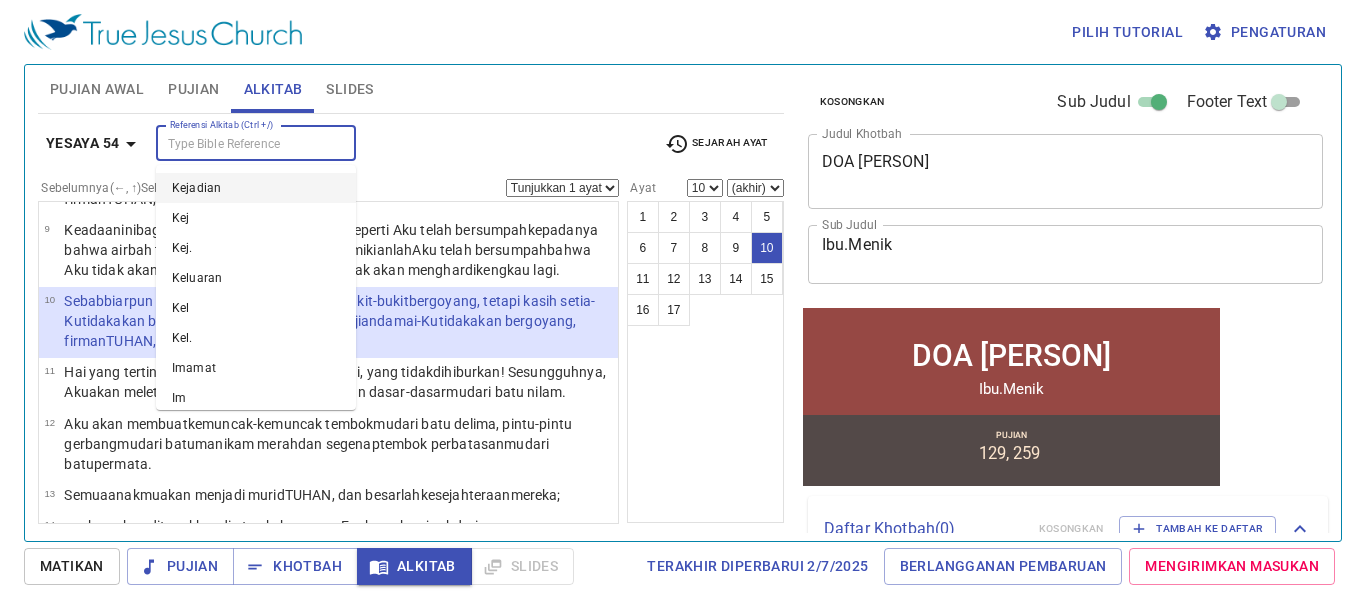 click on "Referensi Alkitab (Ctrl +/)" at bounding box center (239, 143) 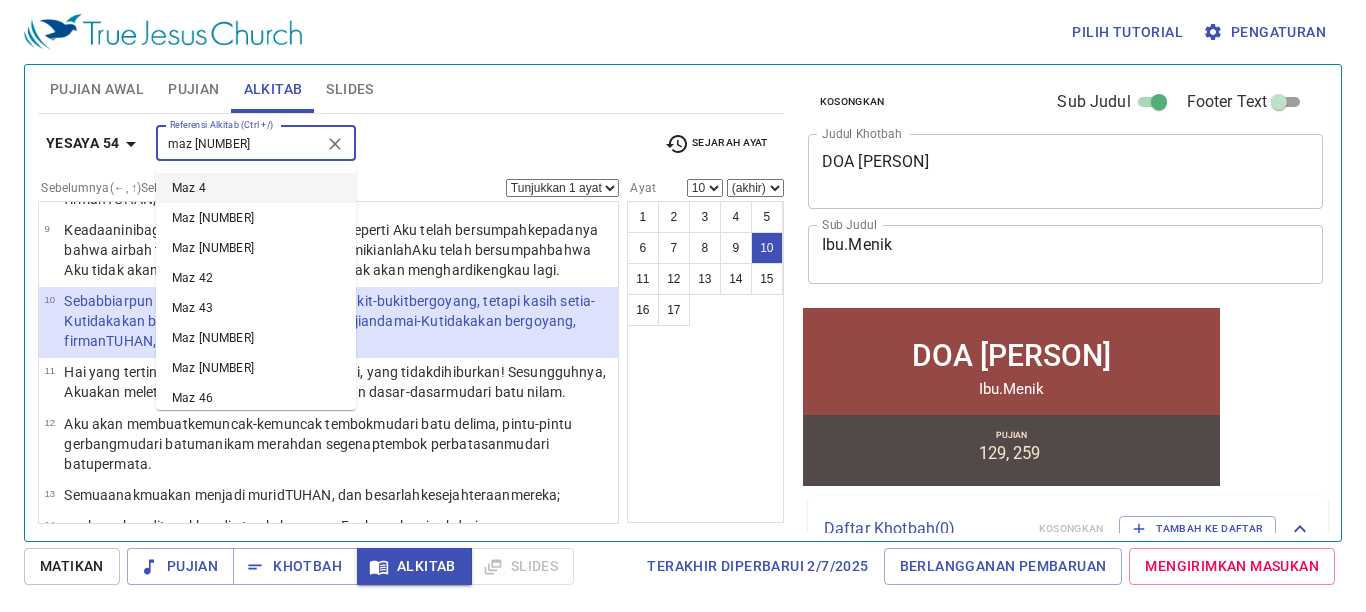 click on "Maz 4" at bounding box center [256, 188] 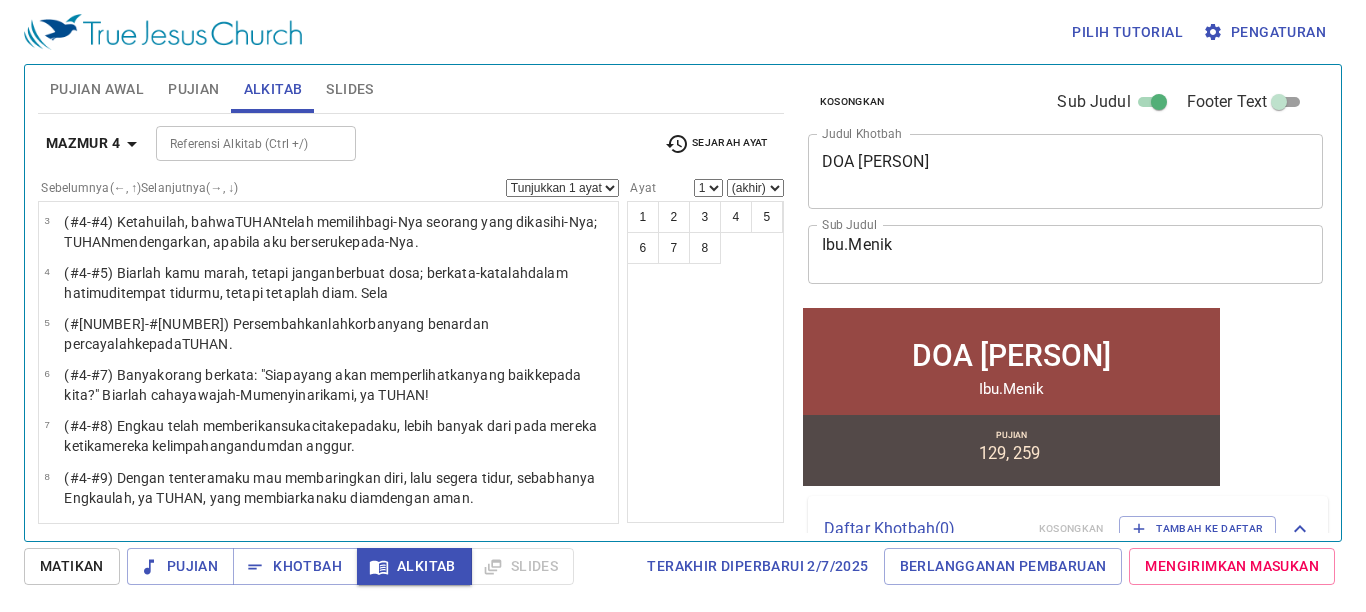 scroll, scrollTop: 0, scrollLeft: 0, axis: both 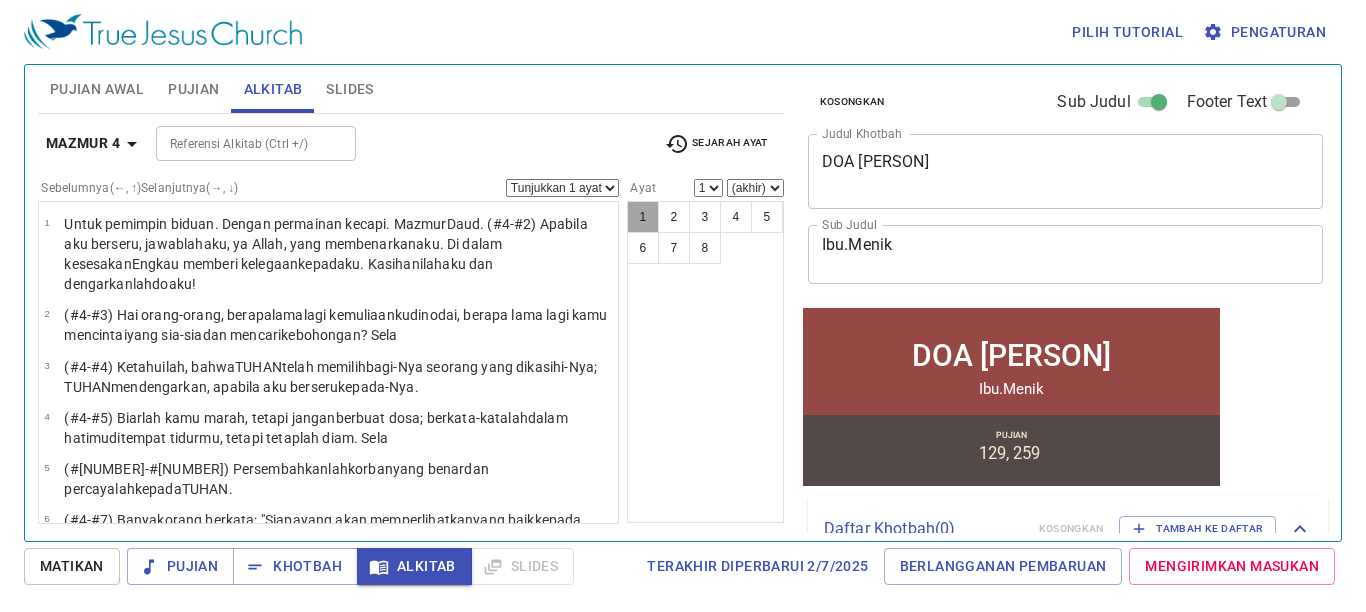 click on "1" at bounding box center [643, 217] 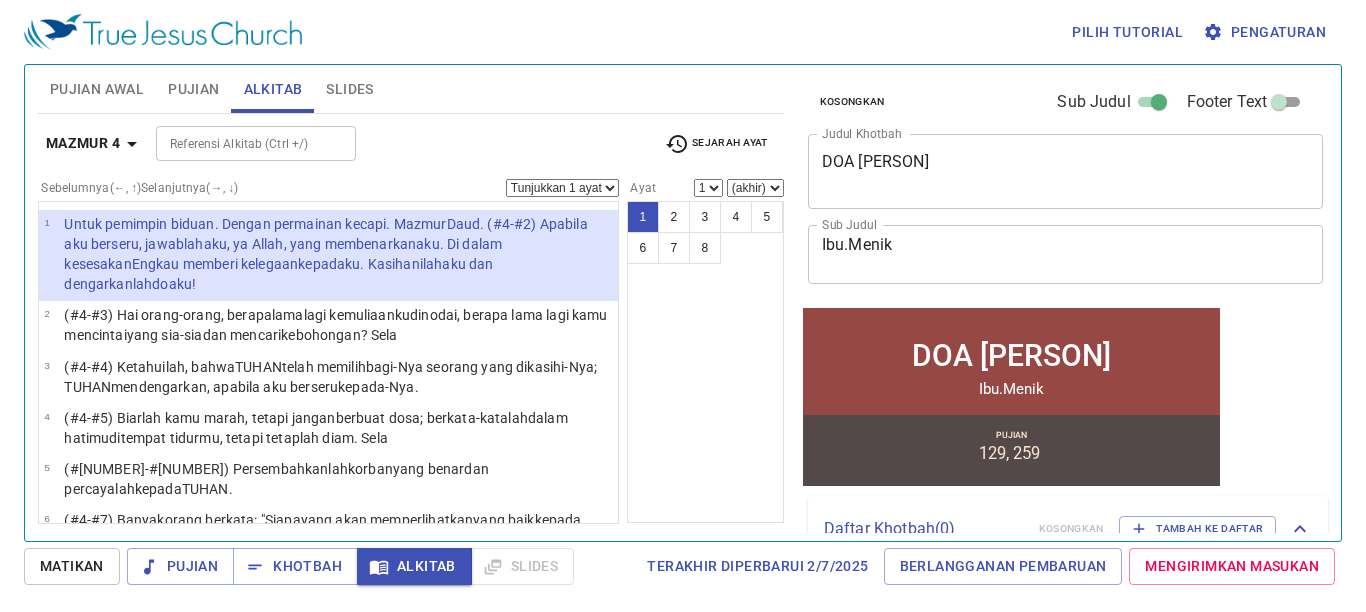 type 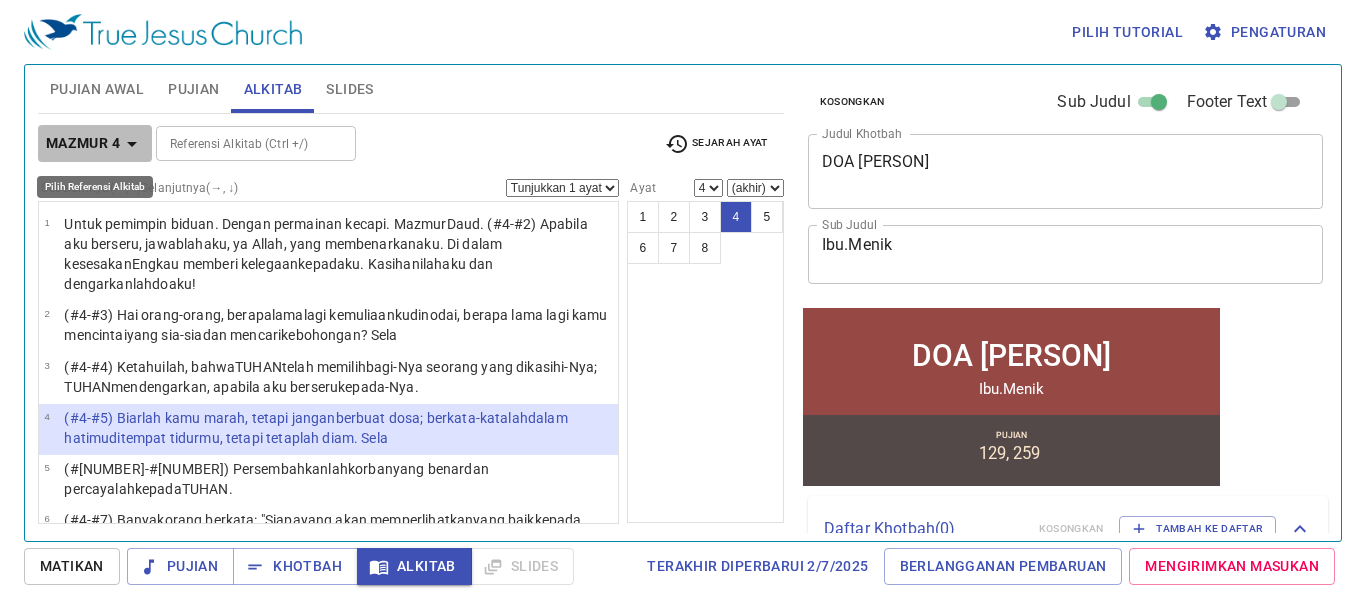 click on "Mazmur 4" at bounding box center (95, 143) 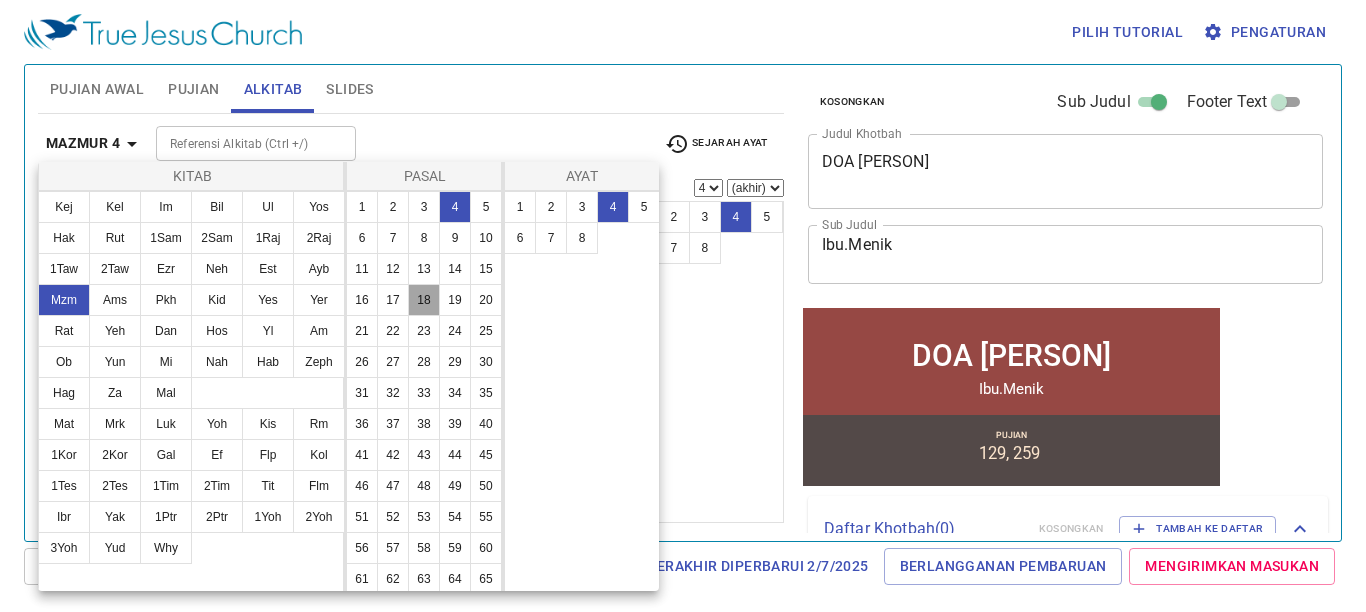 click on "18" at bounding box center (424, 300) 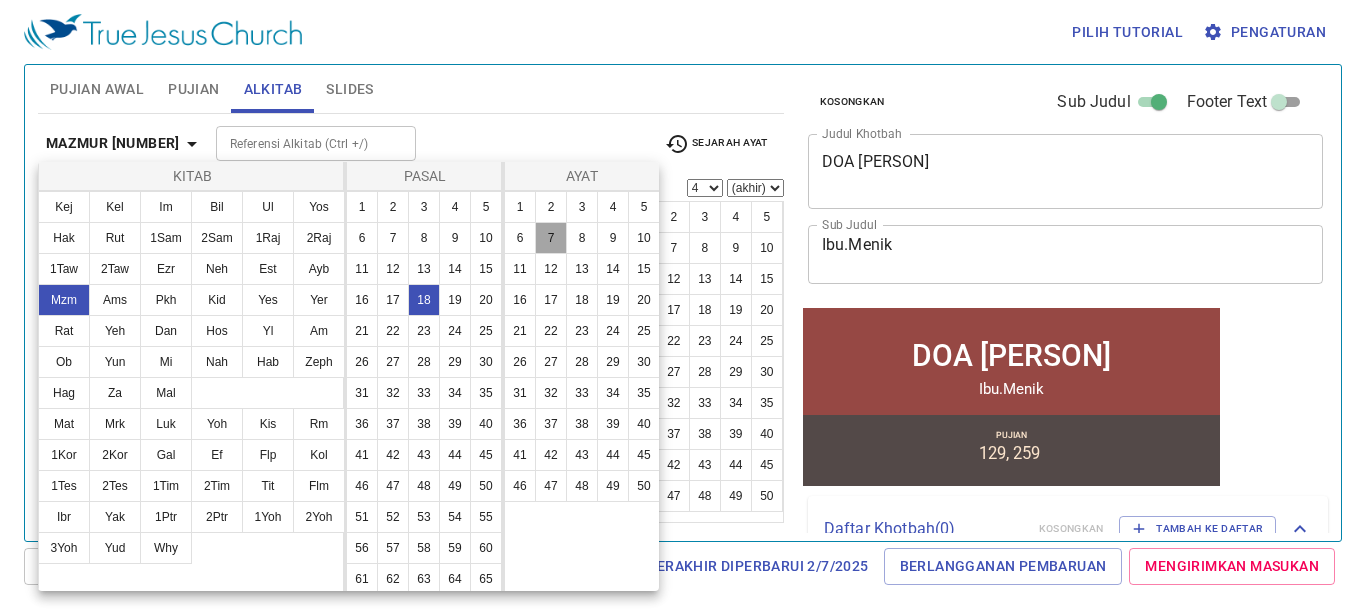 click on "7" at bounding box center (551, 238) 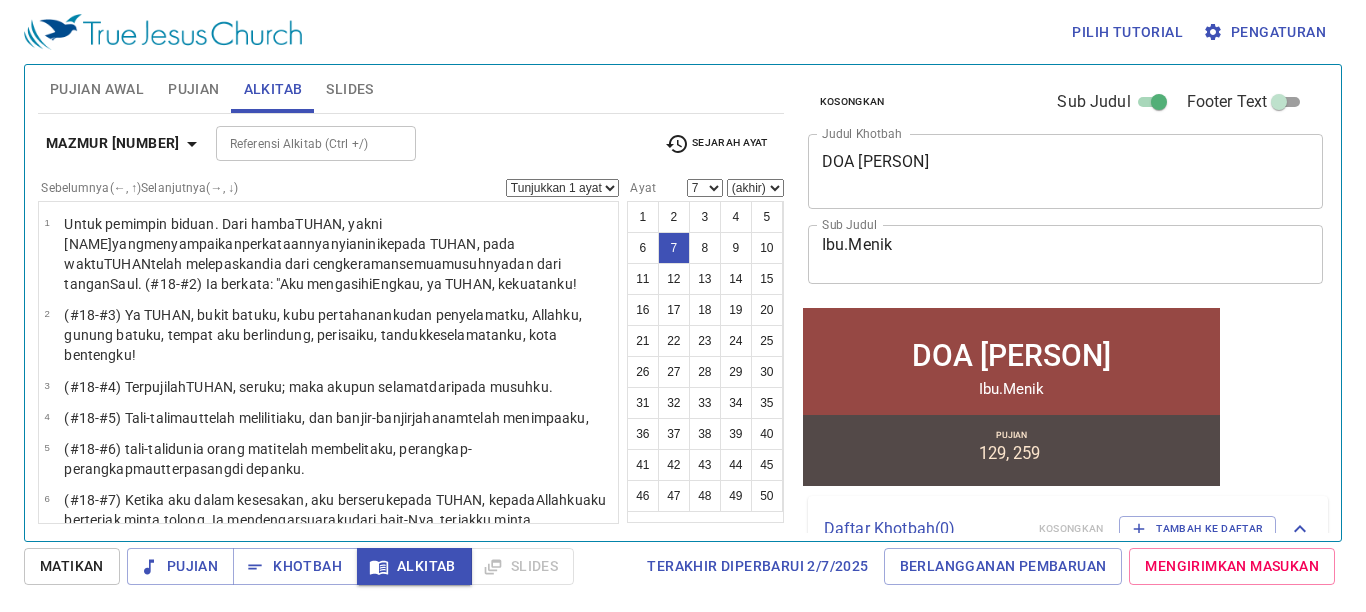 scroll, scrollTop: 240, scrollLeft: 0, axis: vertical 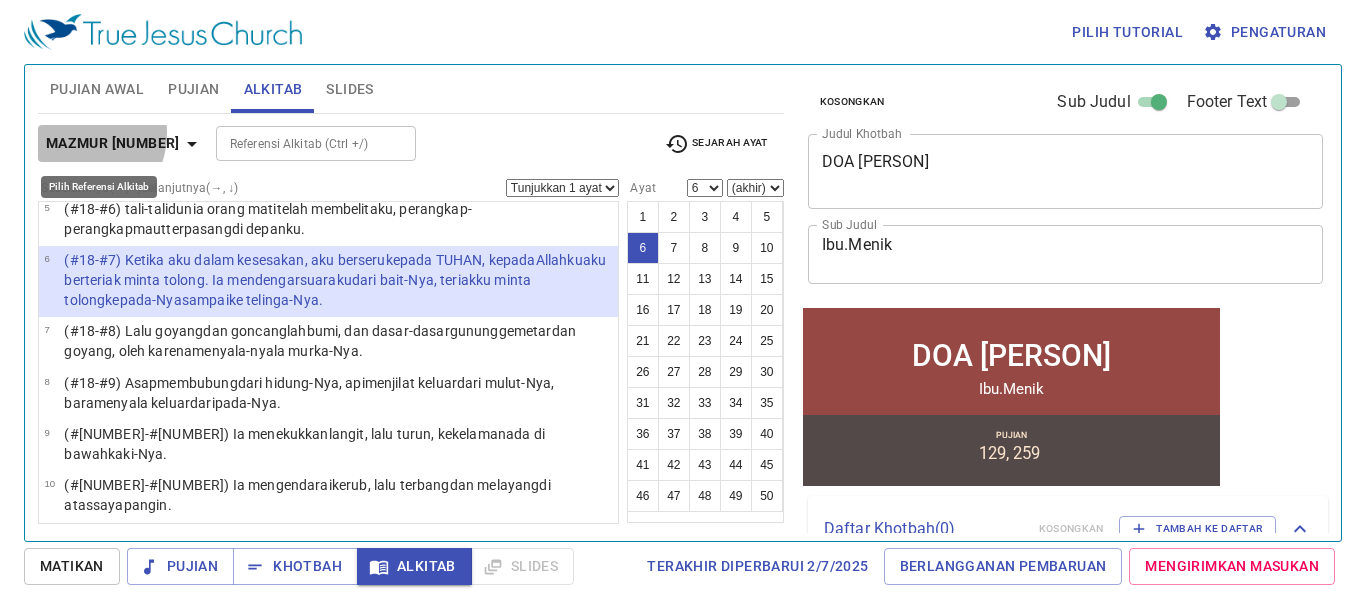 click on "Mazmur [NUMBER]" at bounding box center [113, 143] 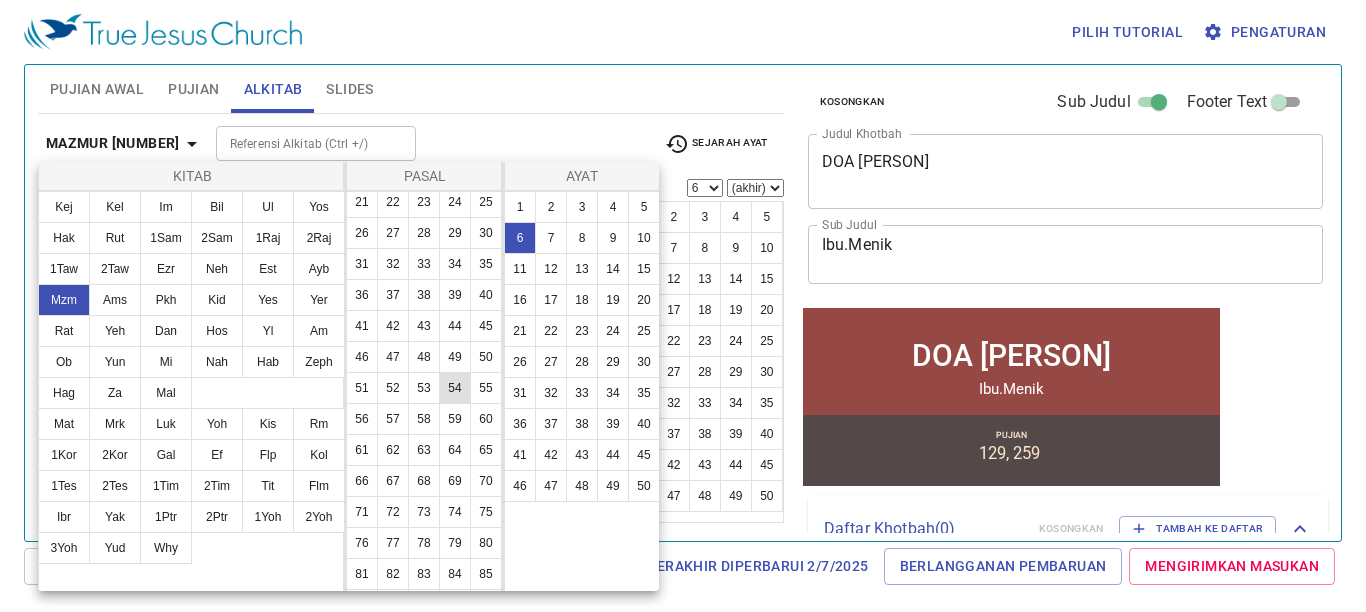 scroll, scrollTop: 100, scrollLeft: 0, axis: vertical 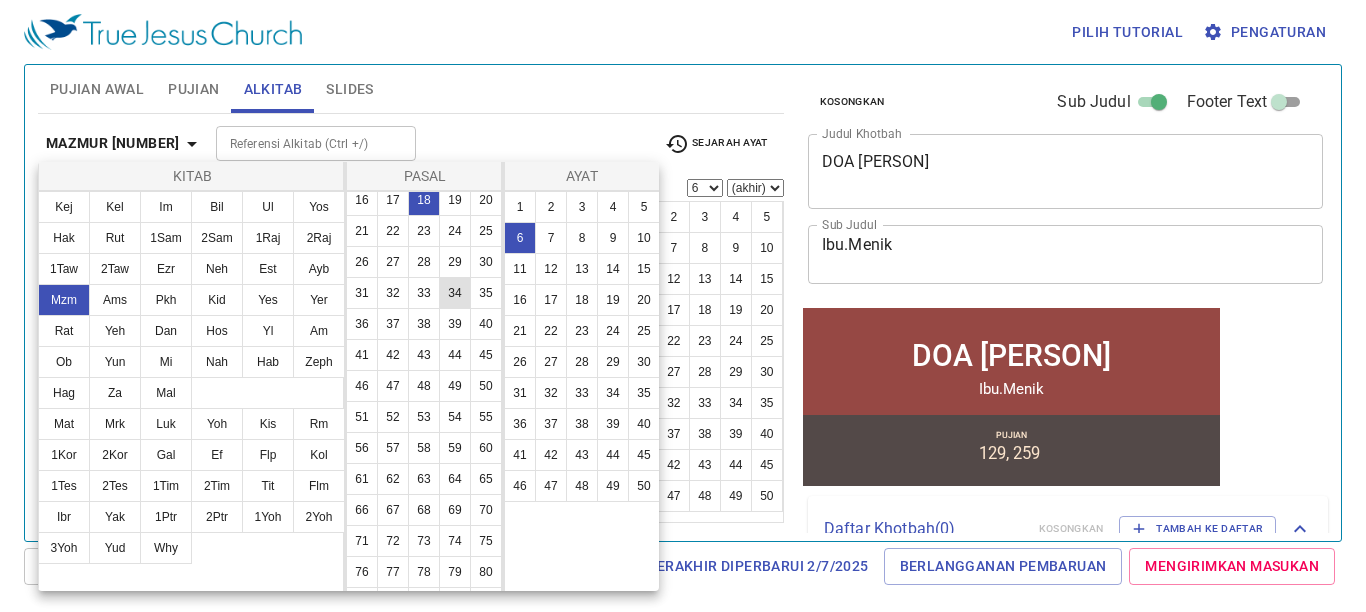 click on "34" at bounding box center [455, 293] 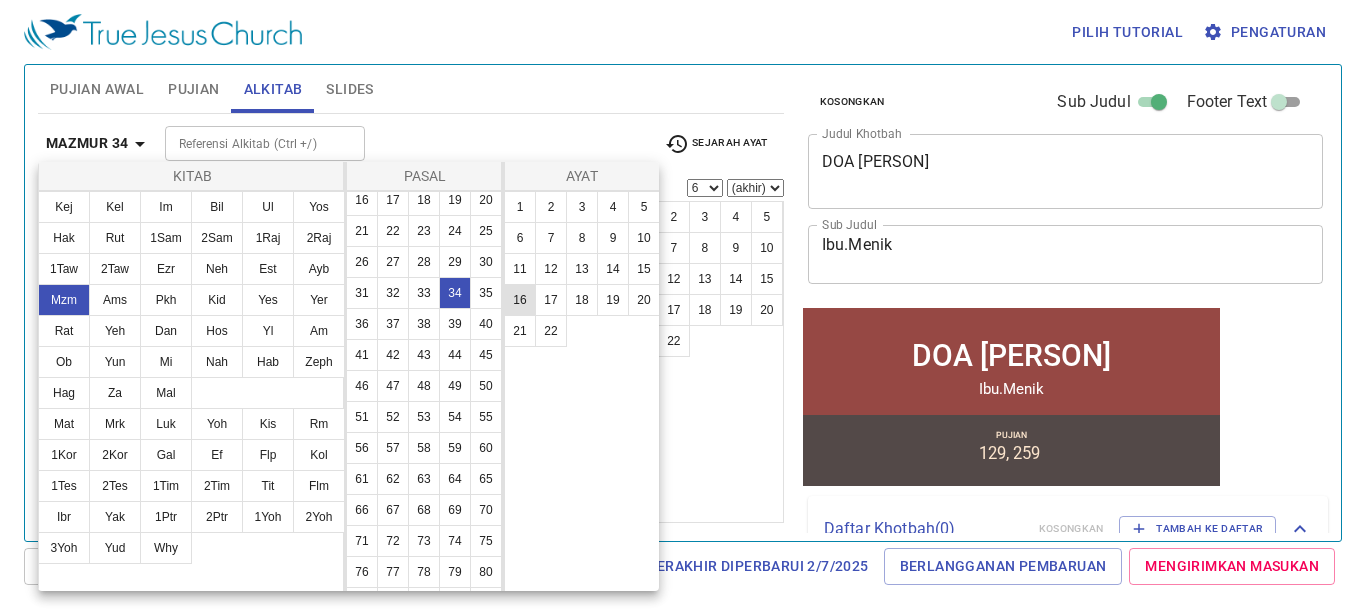 scroll, scrollTop: 0, scrollLeft: 0, axis: both 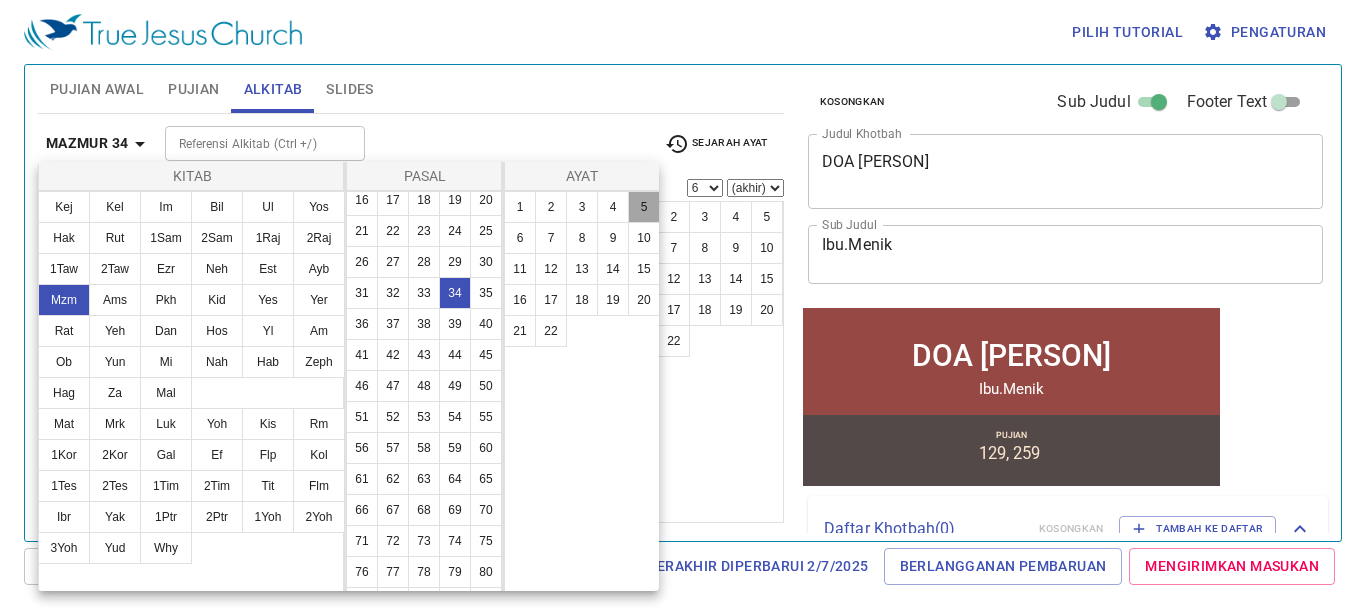 click on "5" at bounding box center (644, 207) 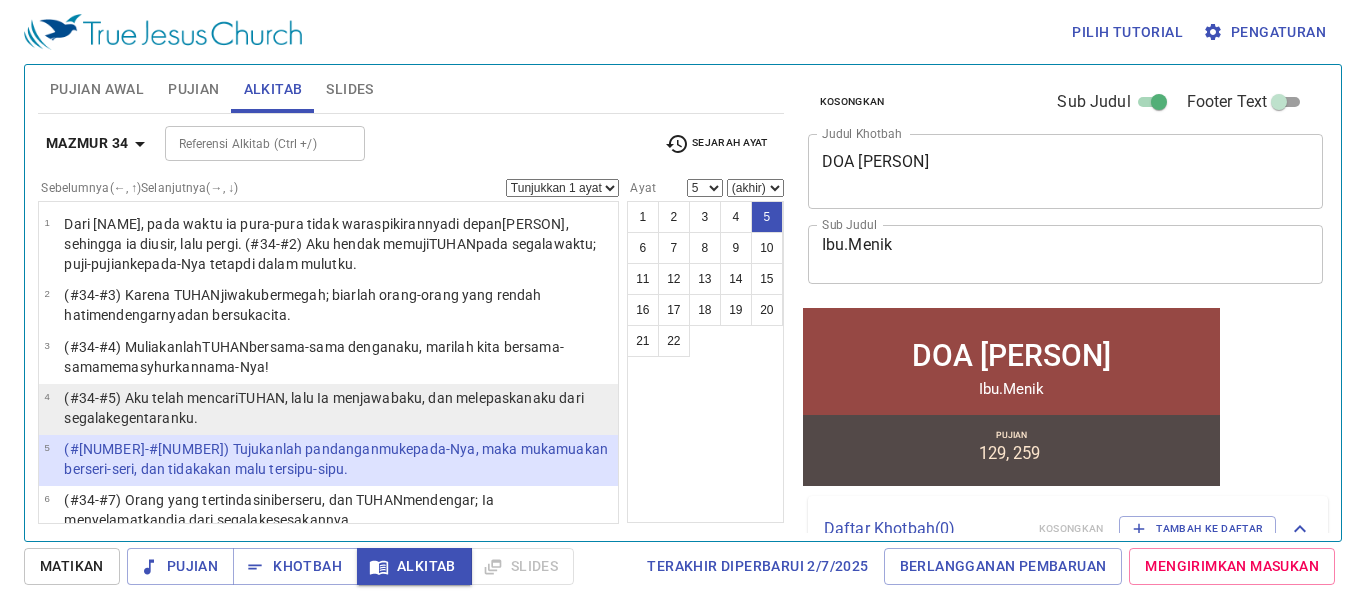 click on "(#34-#5) Aku telah mencari TUHAN , lalu Ia menjawab aku, dan melepaskan aku dari segala kegentaranku ." at bounding box center (338, 408) 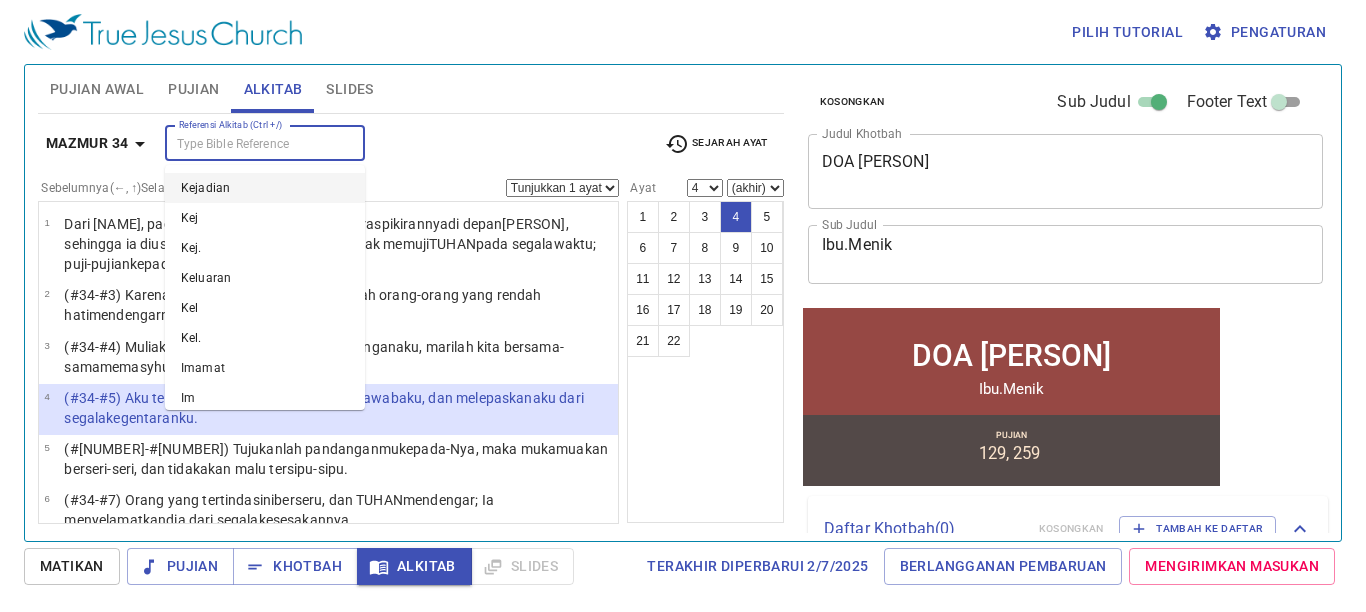 click on "Referensi Alkitab (Ctrl +/)" at bounding box center (248, 143) 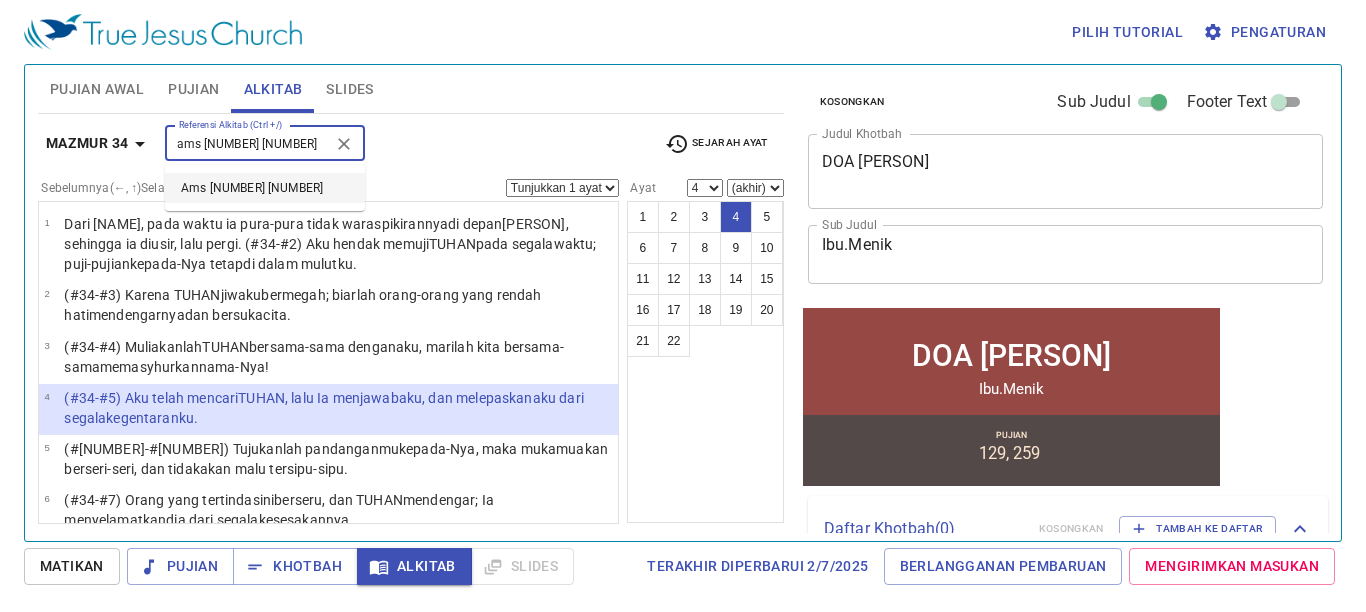 click on "Ams [NUMBER] [NUMBER]" at bounding box center [265, 188] 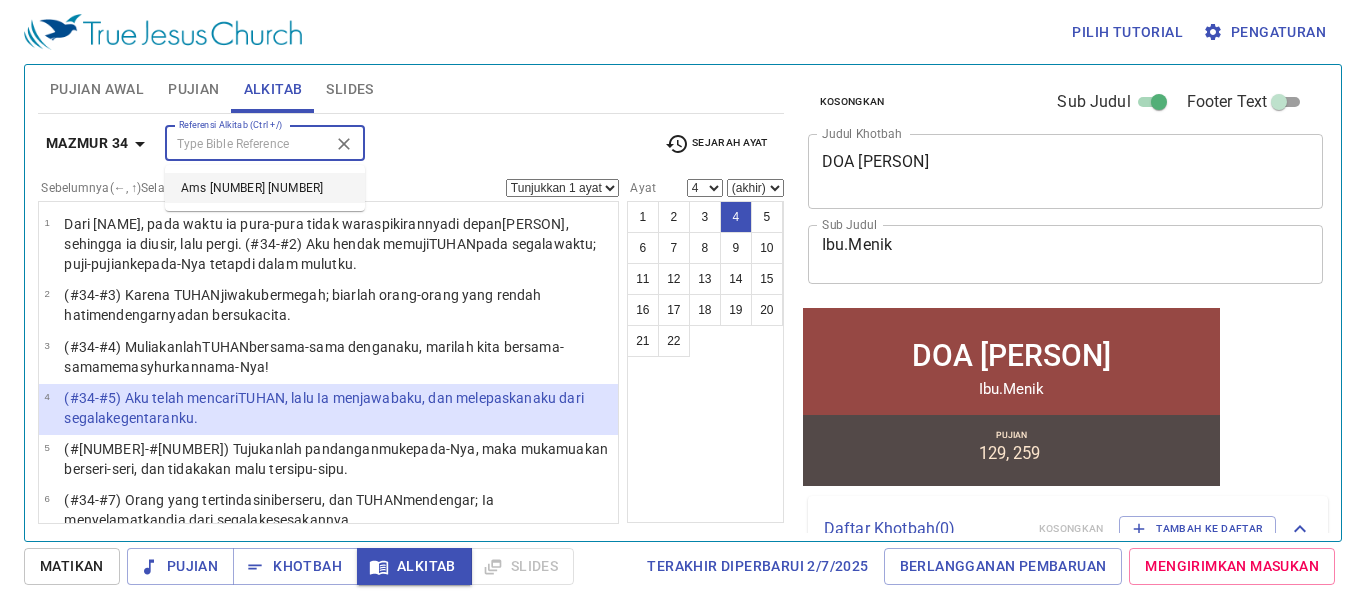 select on "5" 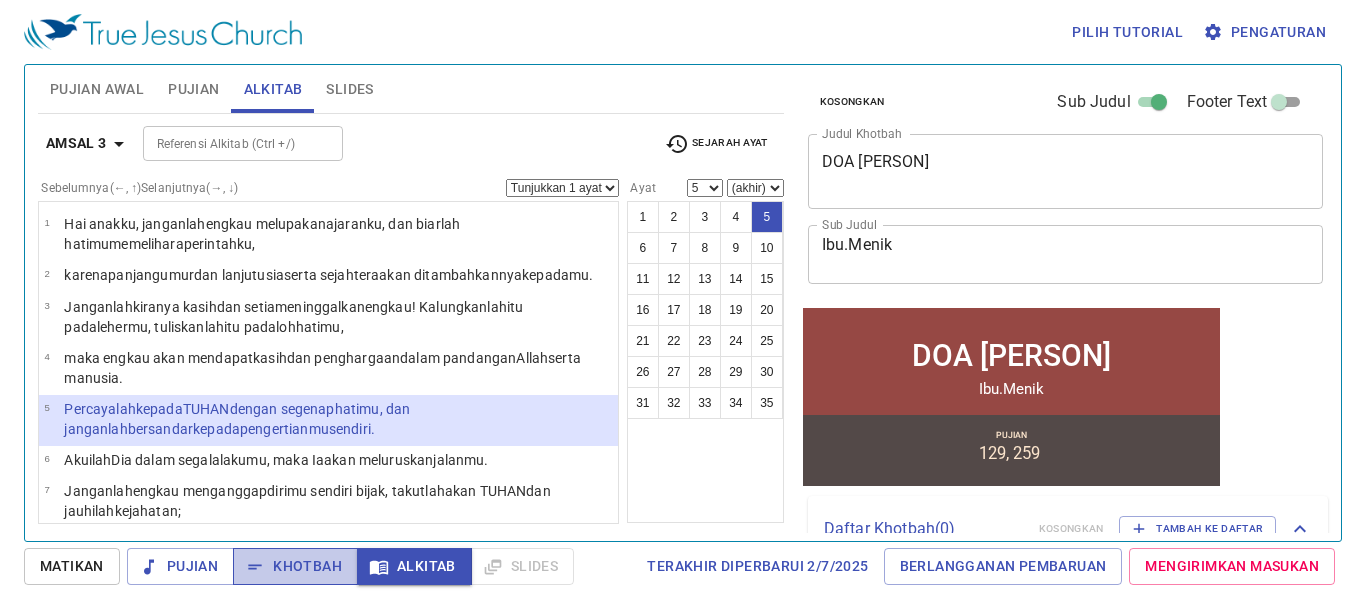 drag, startPoint x: 320, startPoint y: 580, endPoint x: 296, endPoint y: 573, distance: 25 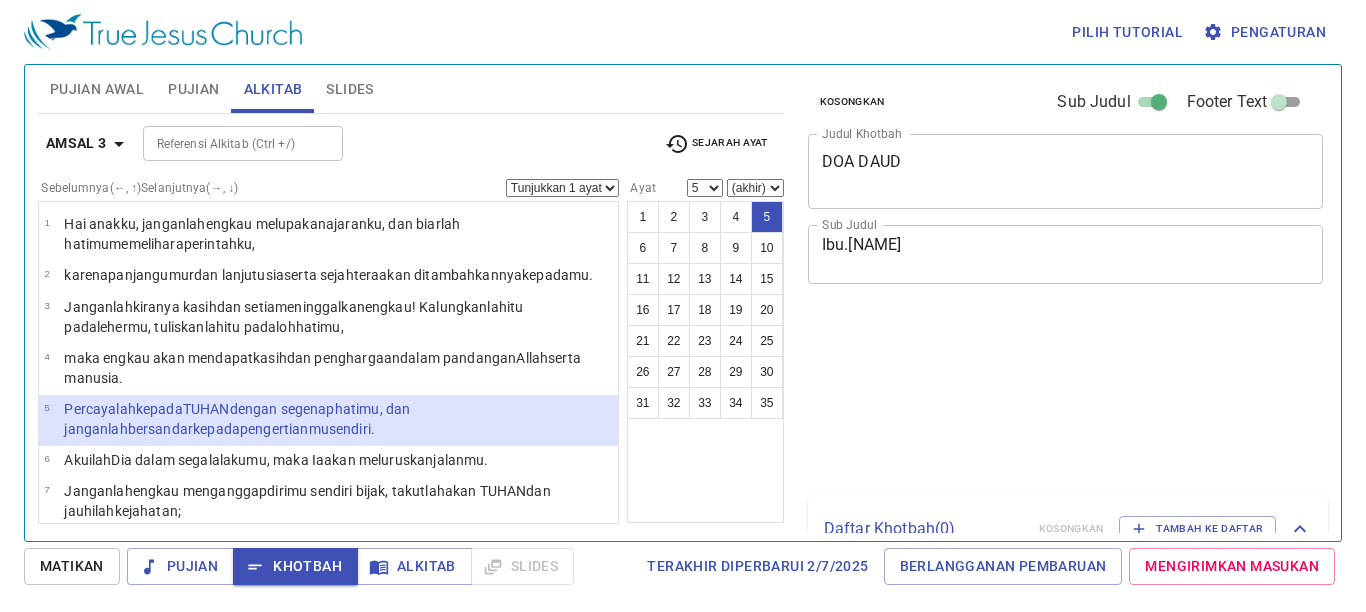 select on "5" 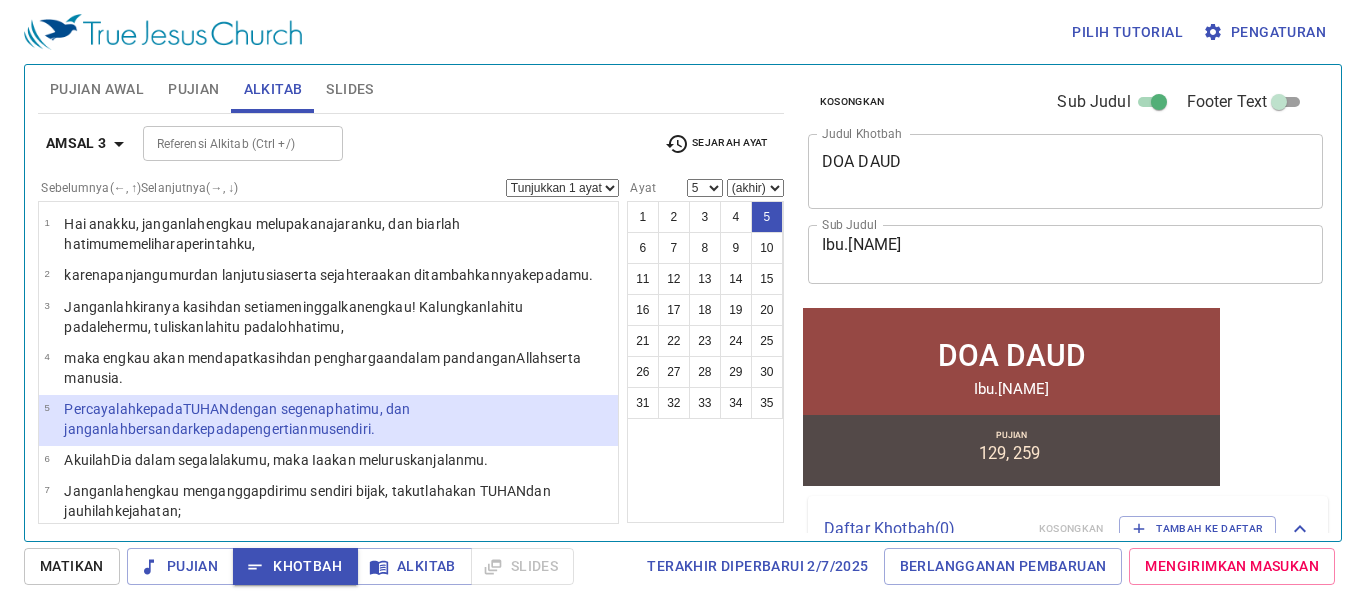 scroll, scrollTop: 0, scrollLeft: 0, axis: both 